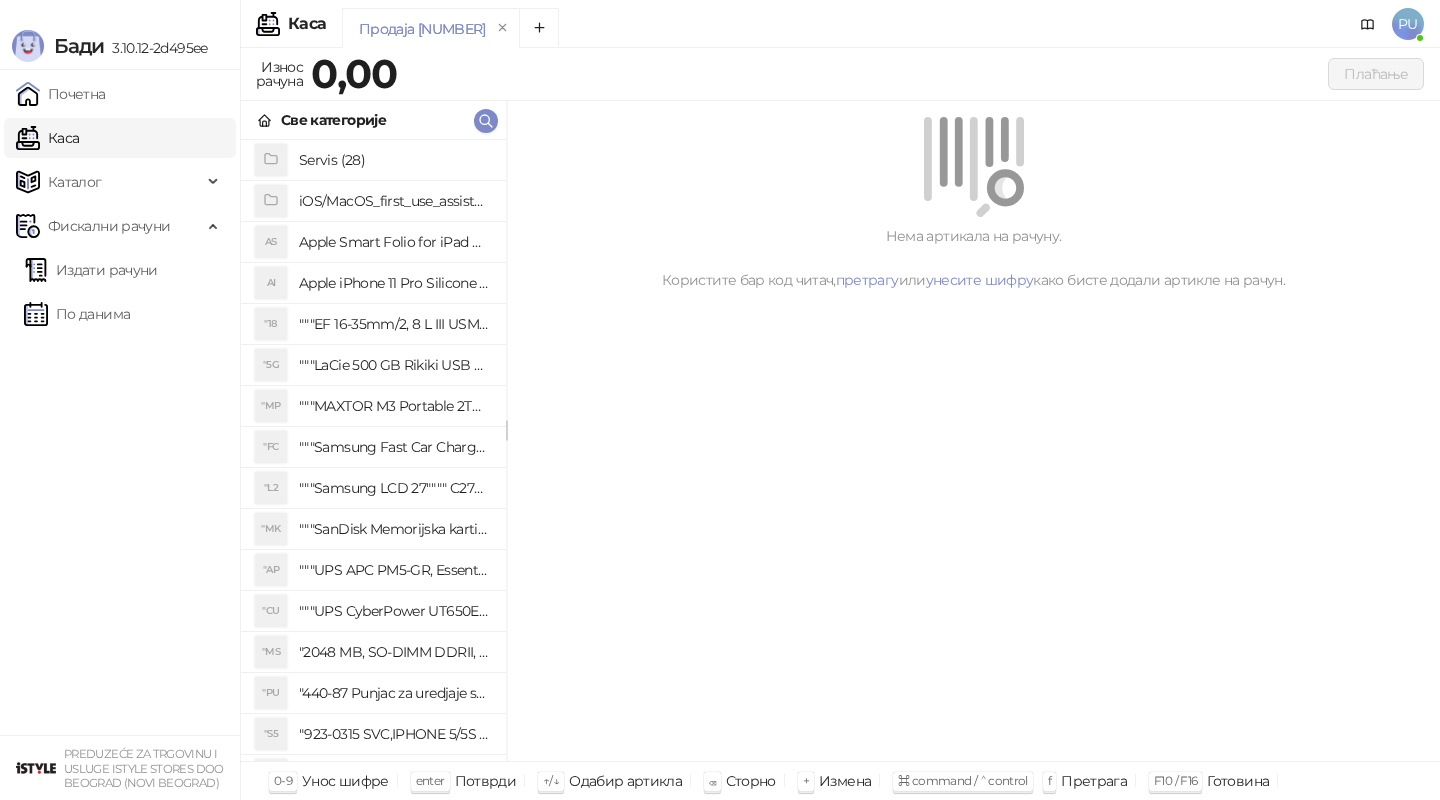 scroll, scrollTop: 0, scrollLeft: 0, axis: both 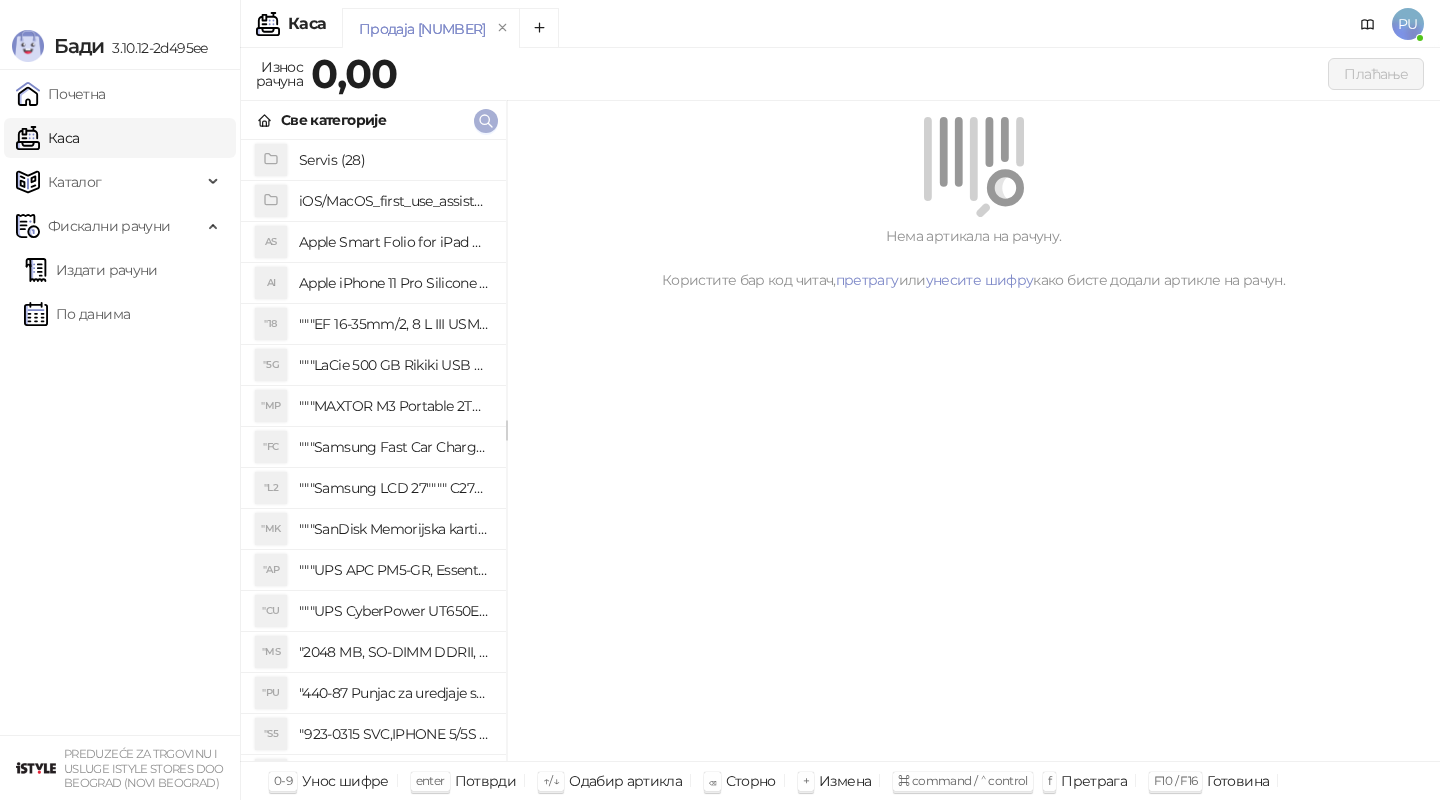 click 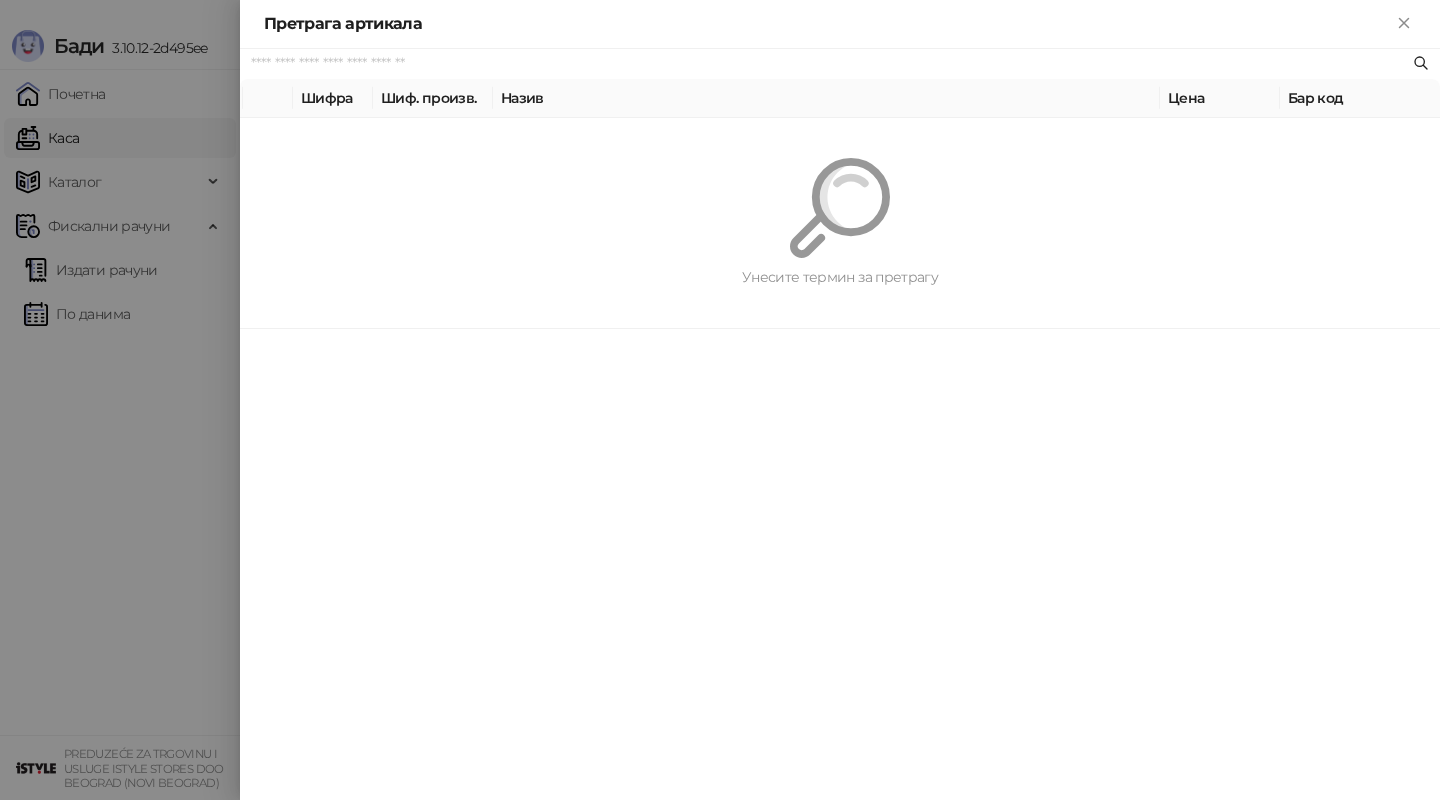 paste on "*********" 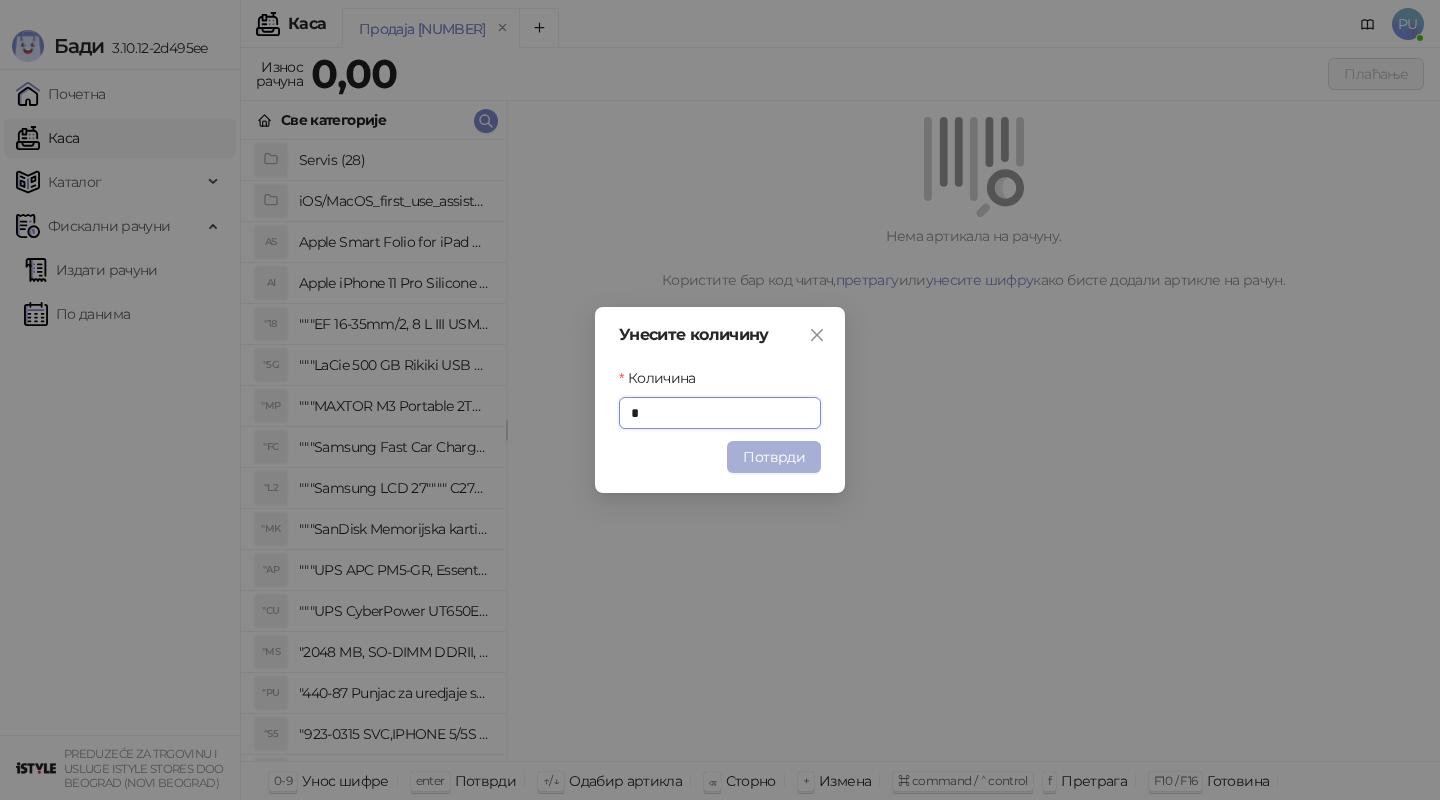 click on "Потврди" at bounding box center [774, 457] 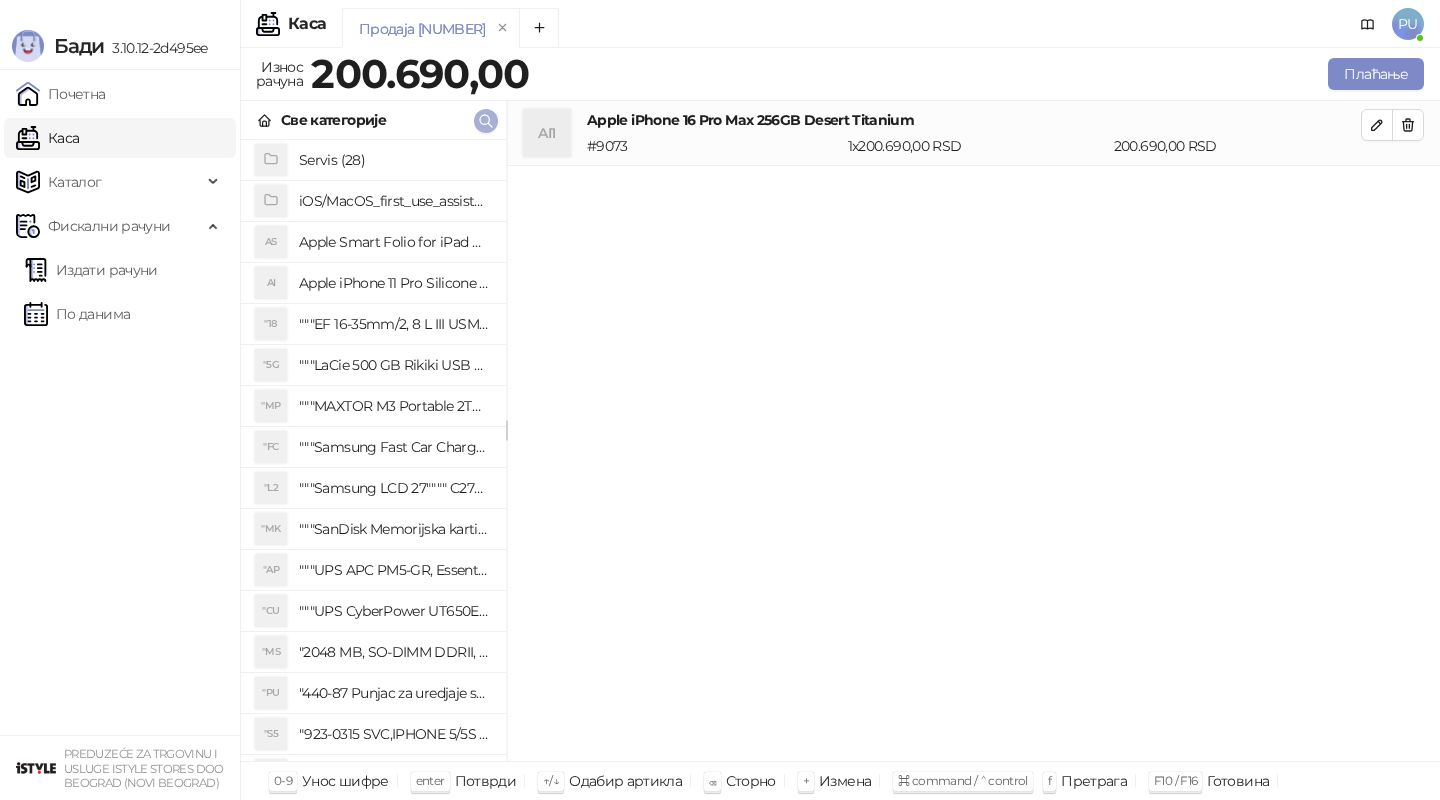 click 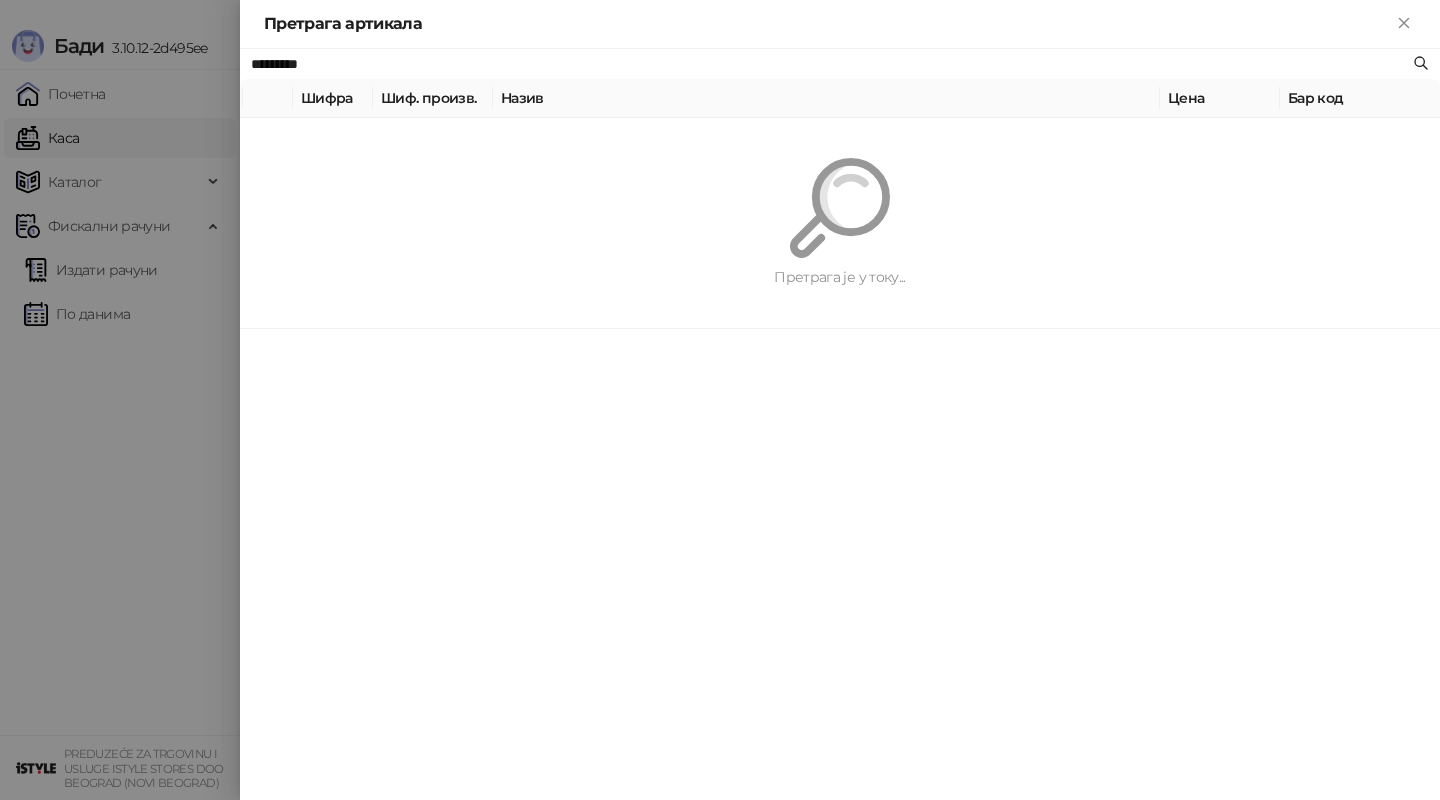 paste on "**********" 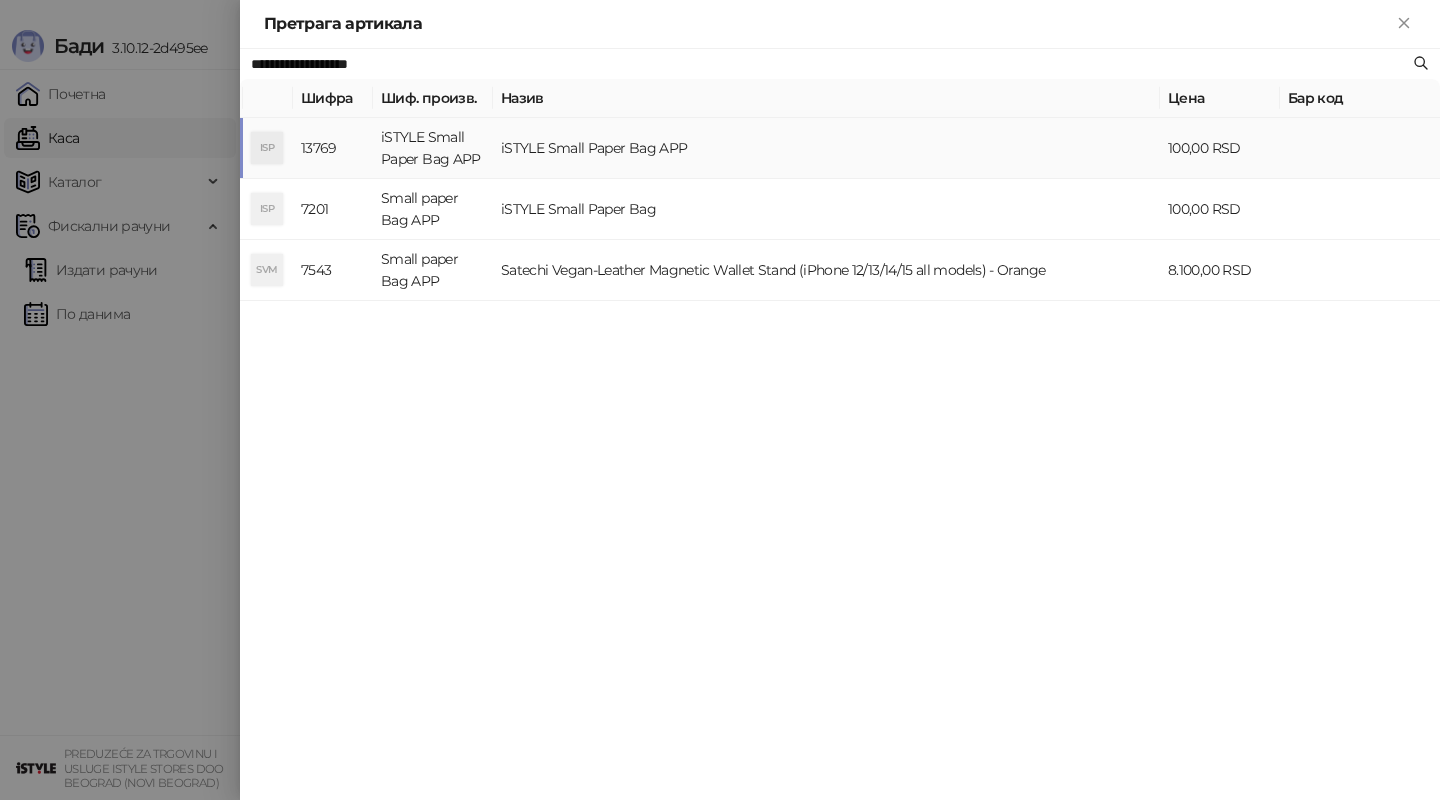 type on "**********" 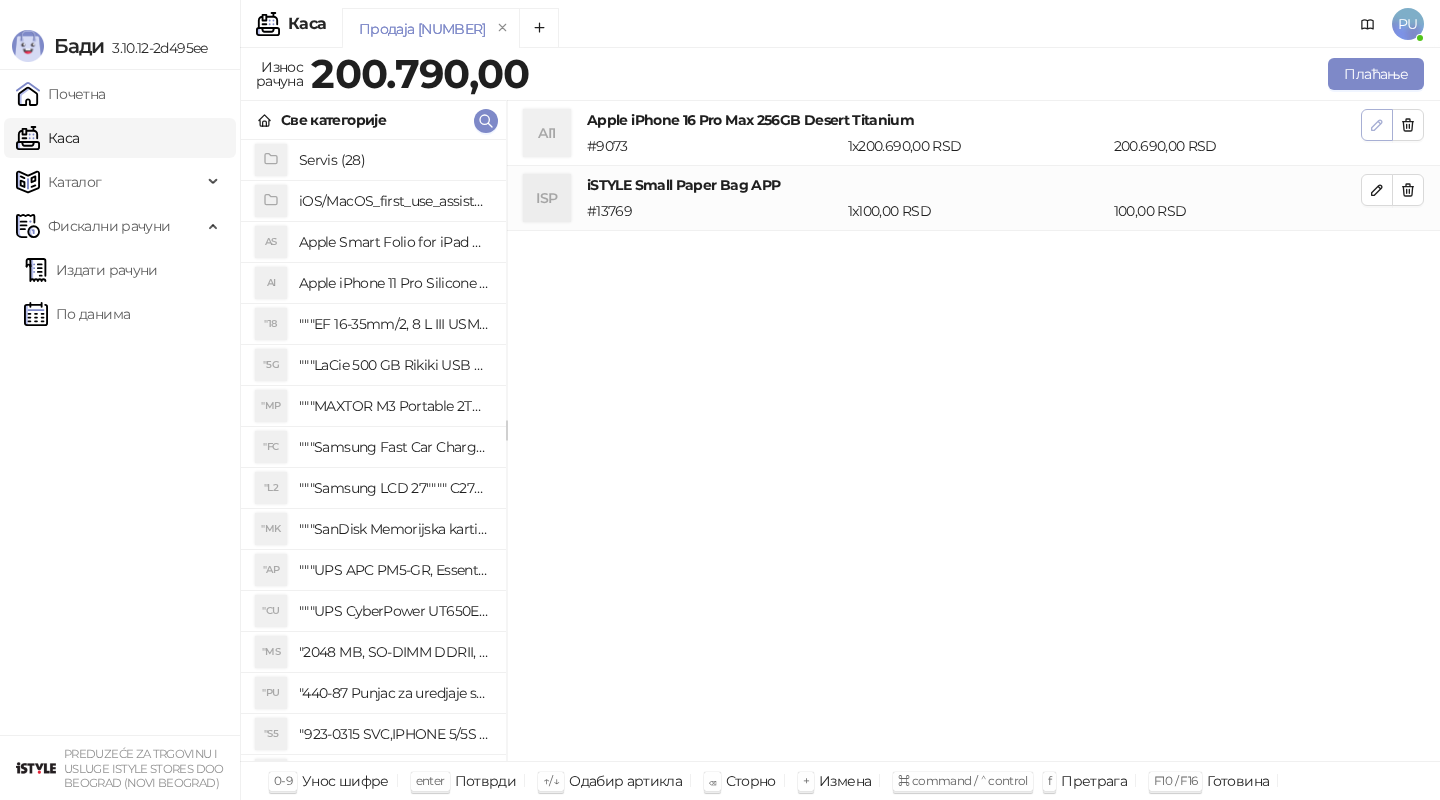 click 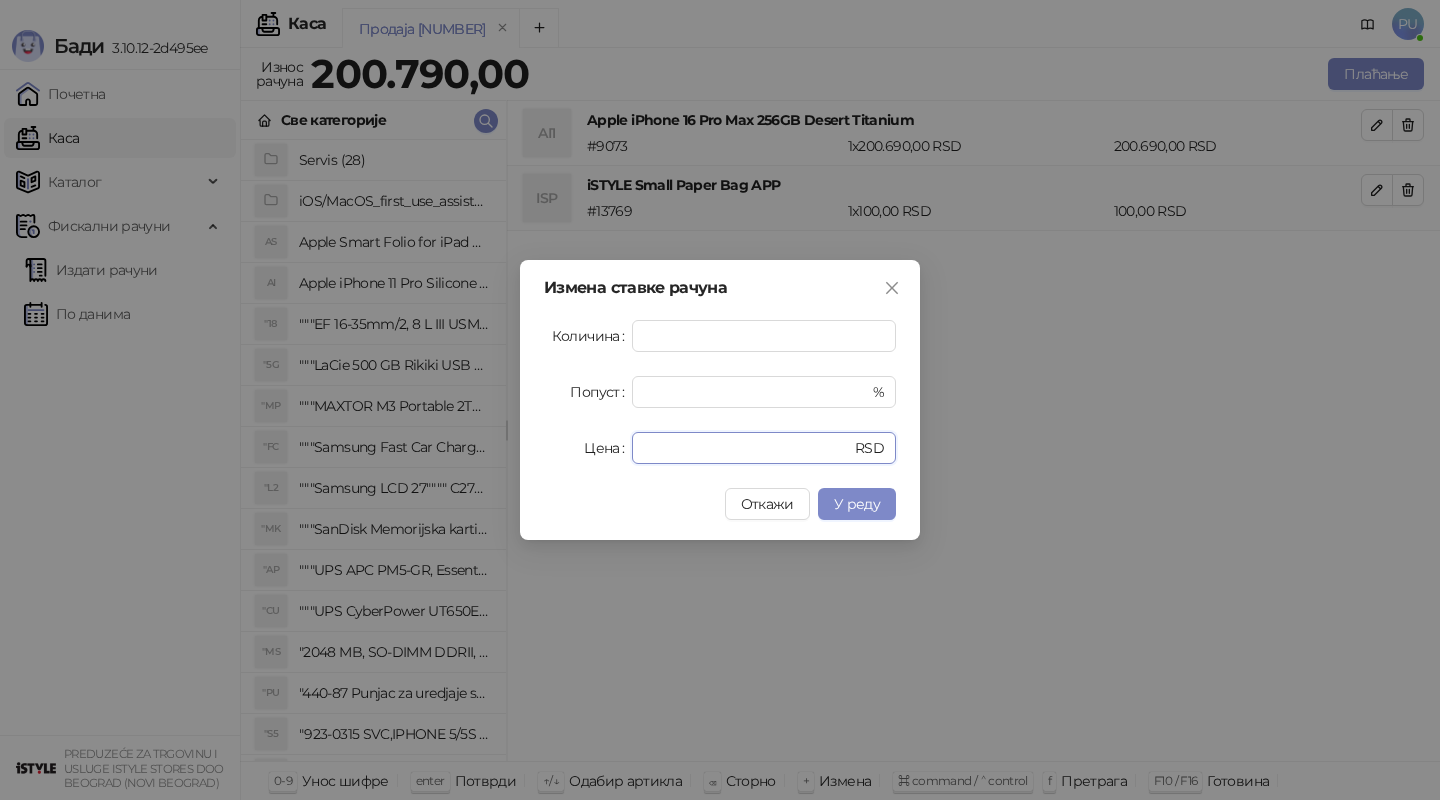 drag, startPoint x: 717, startPoint y: 448, endPoint x: 342, endPoint y: 298, distance: 403.88736 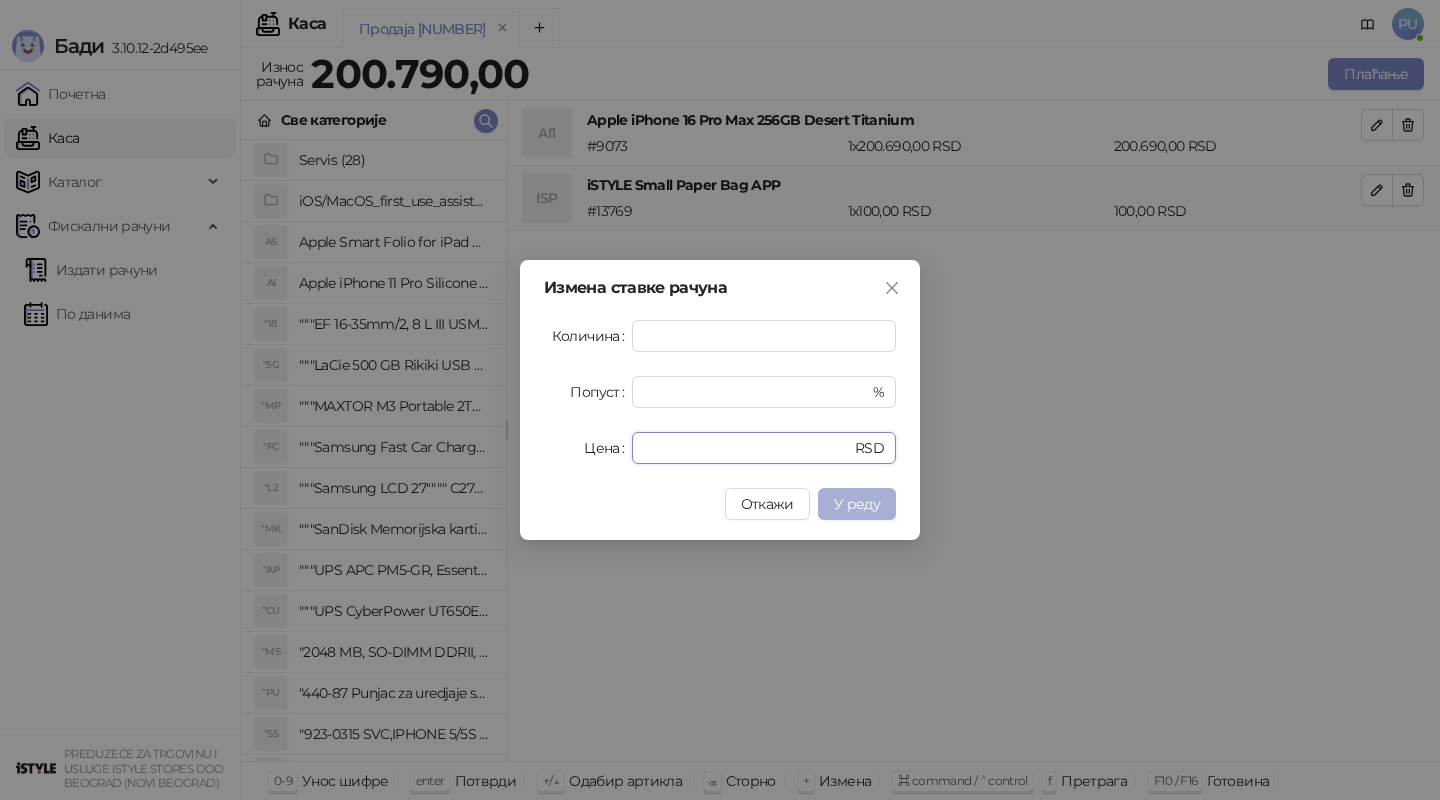type on "******" 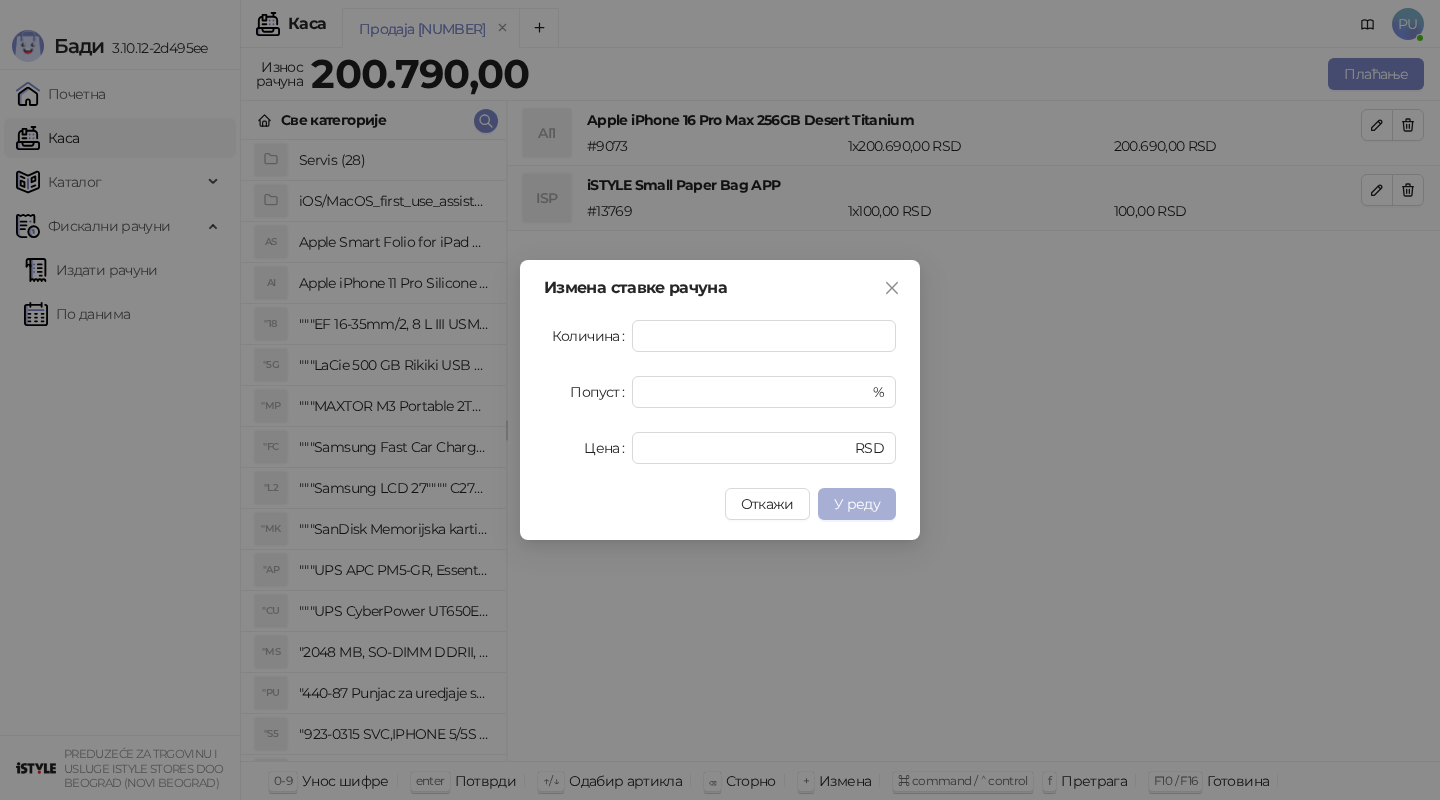 click on "У реду" at bounding box center [857, 504] 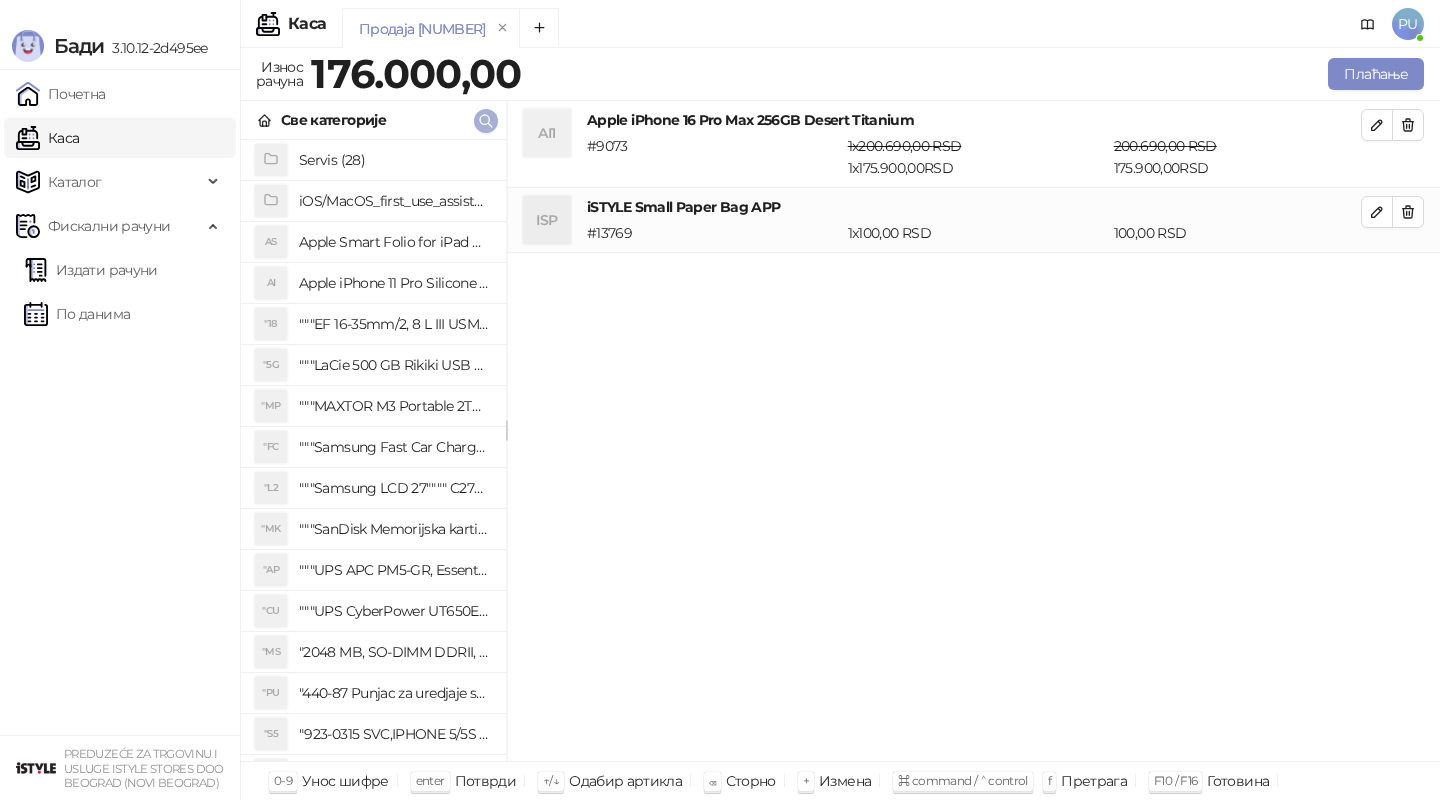 click 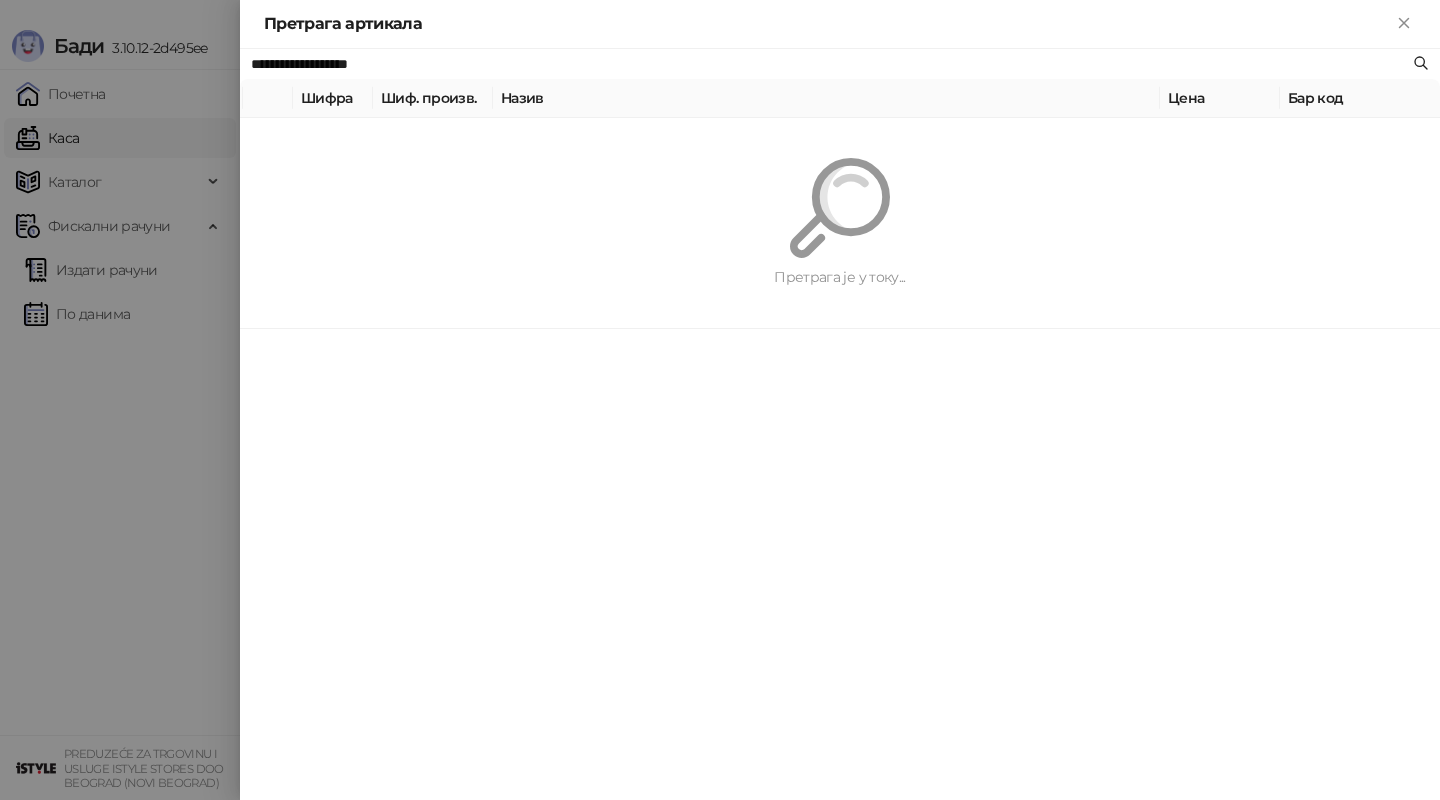 paste on "******" 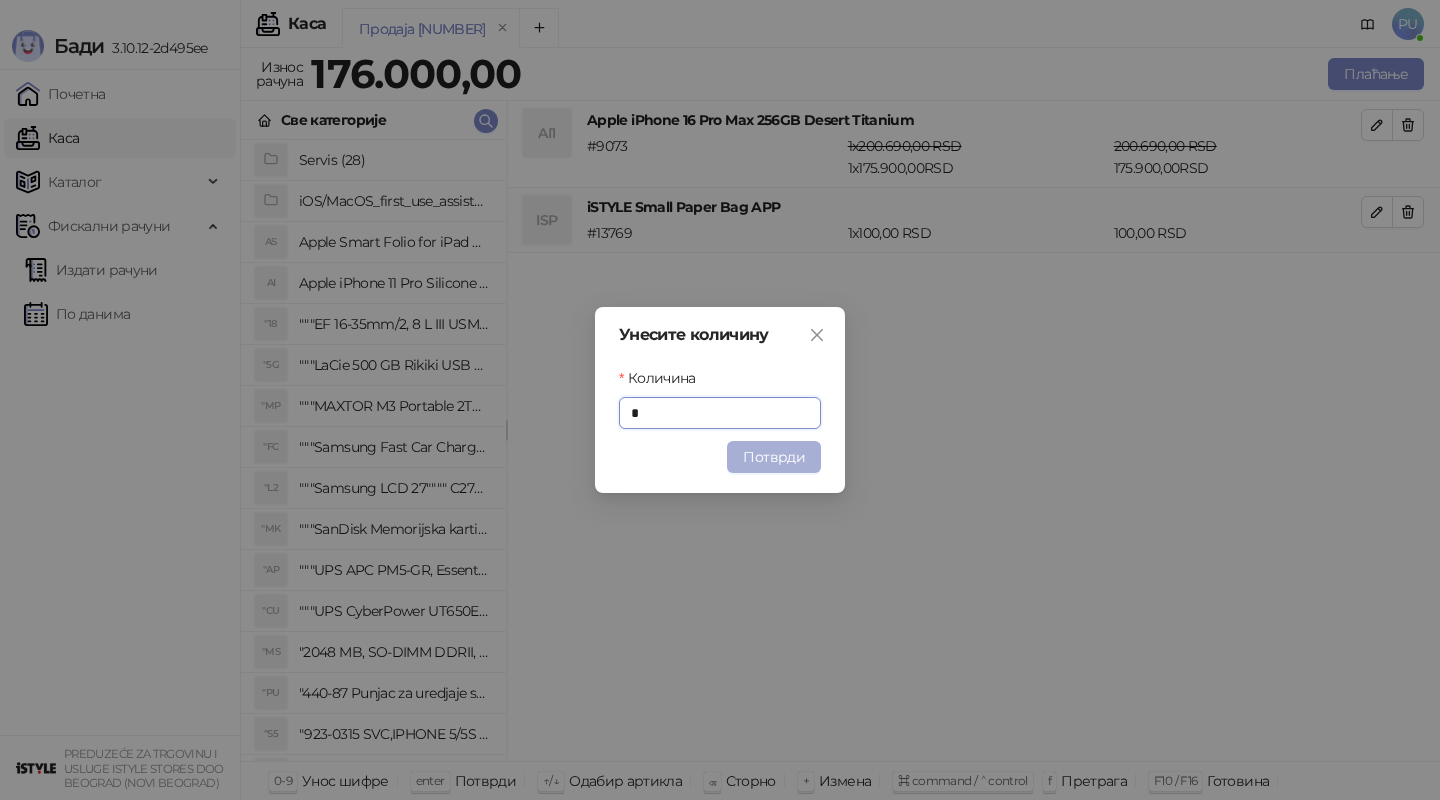 click on "Потврди" at bounding box center (774, 457) 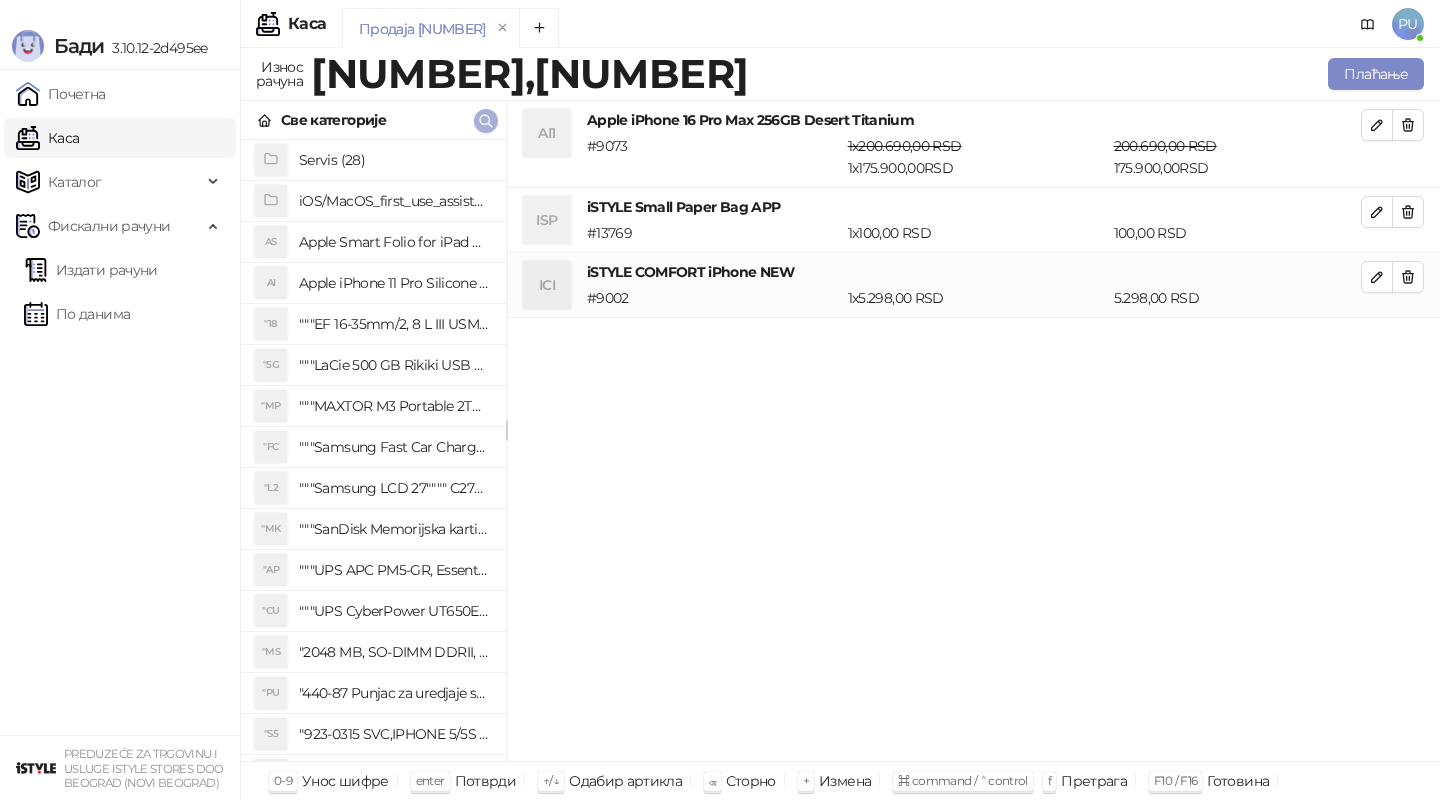 click 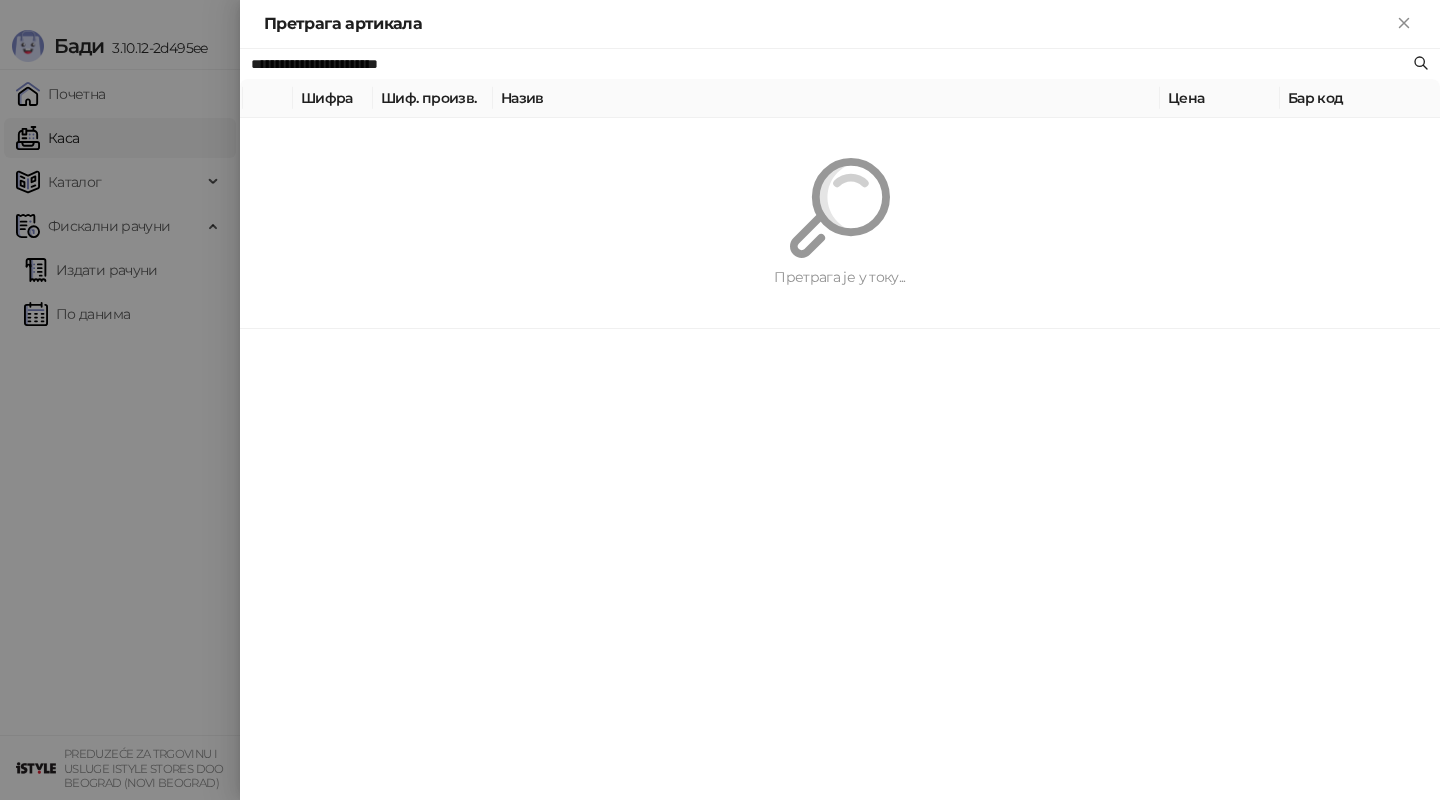 paste 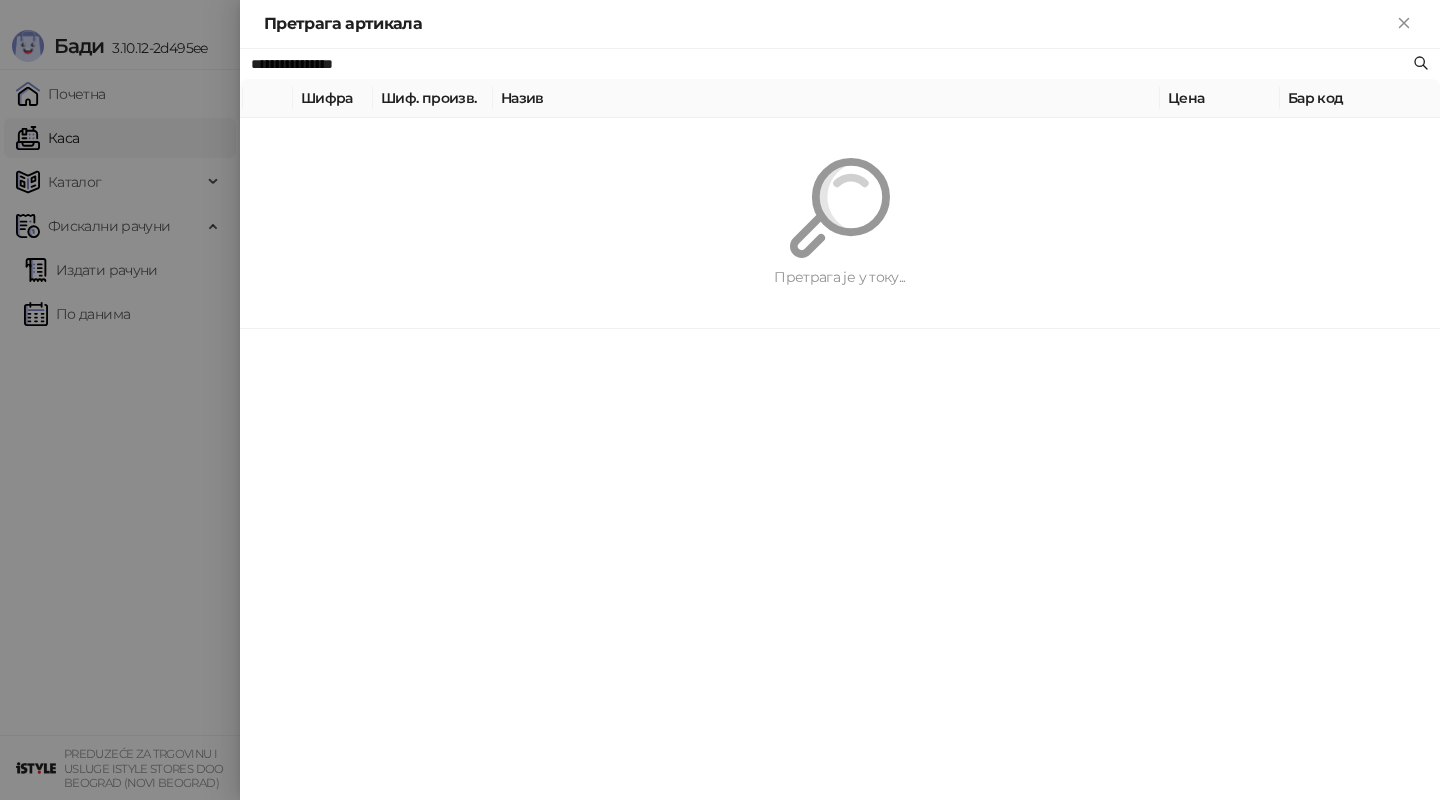 type on "**********" 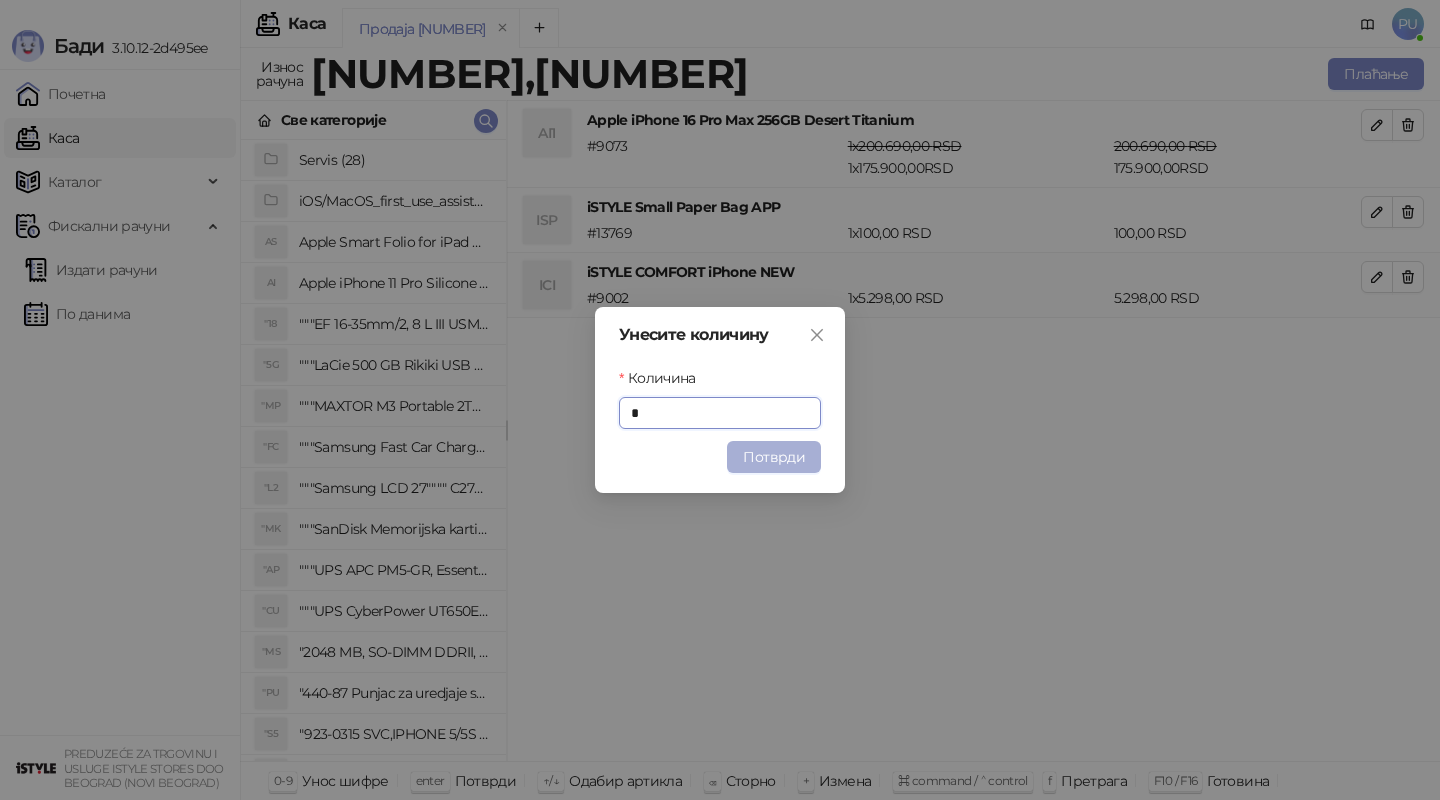 click on "Потврди" at bounding box center [774, 457] 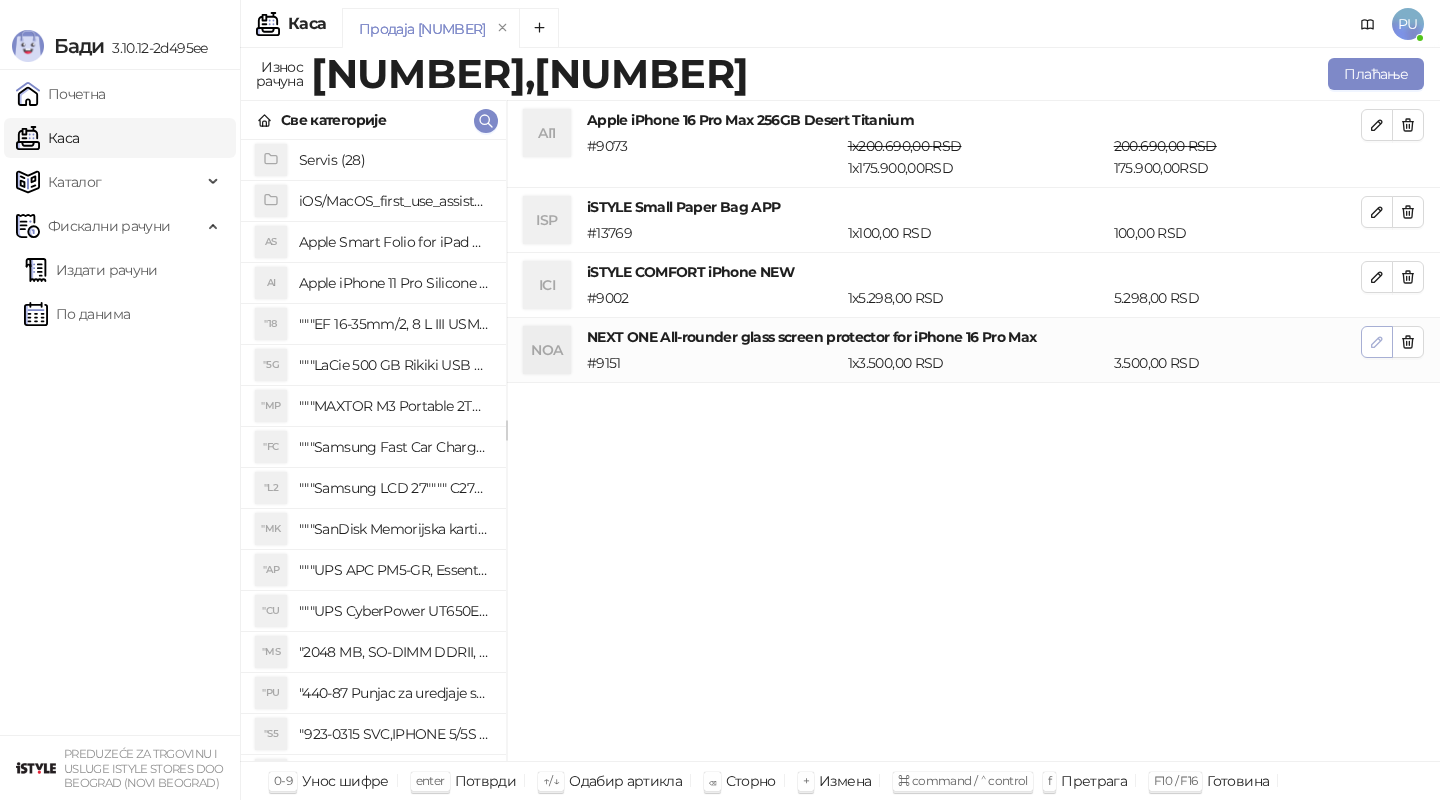 click 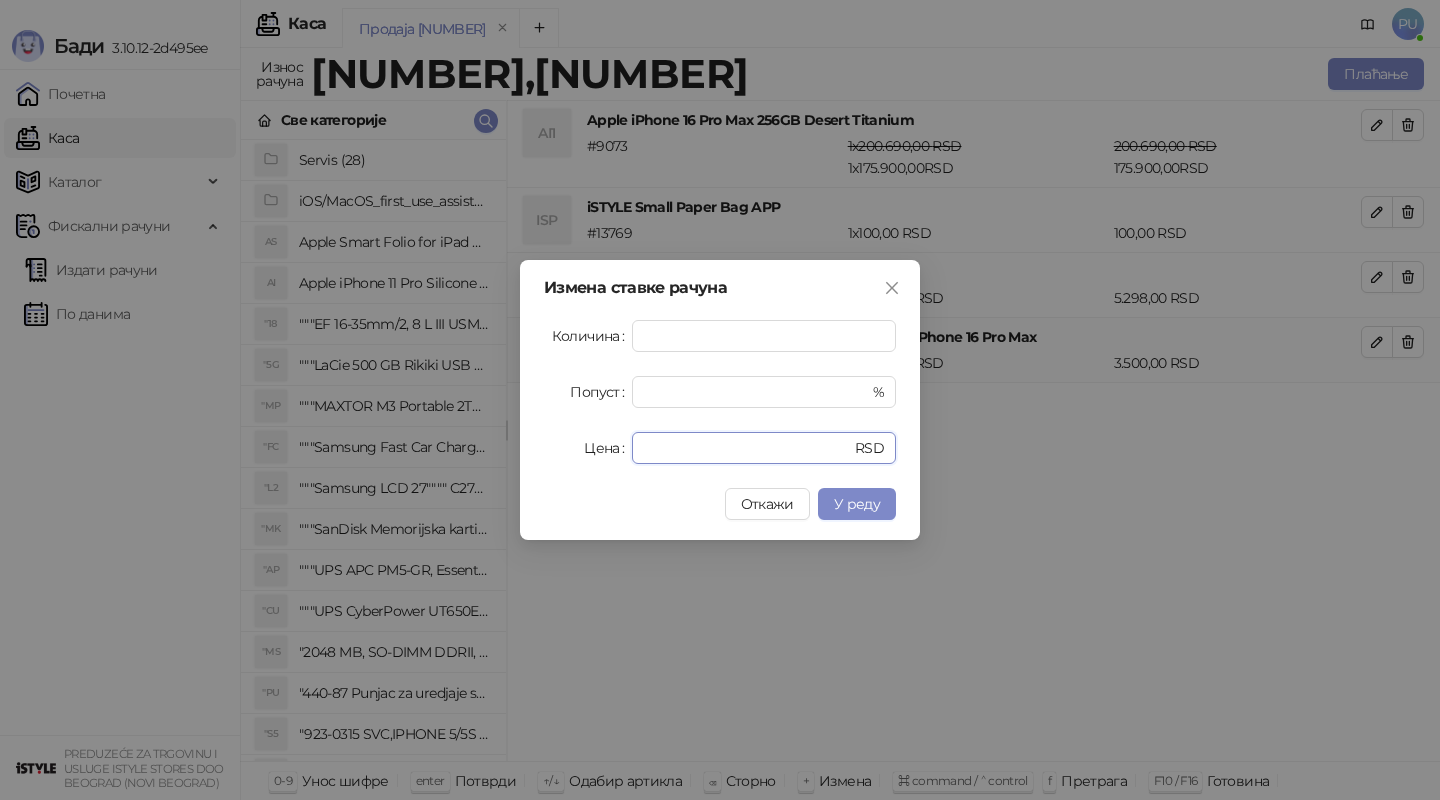 drag, startPoint x: 710, startPoint y: 447, endPoint x: 565, endPoint y: 447, distance: 145 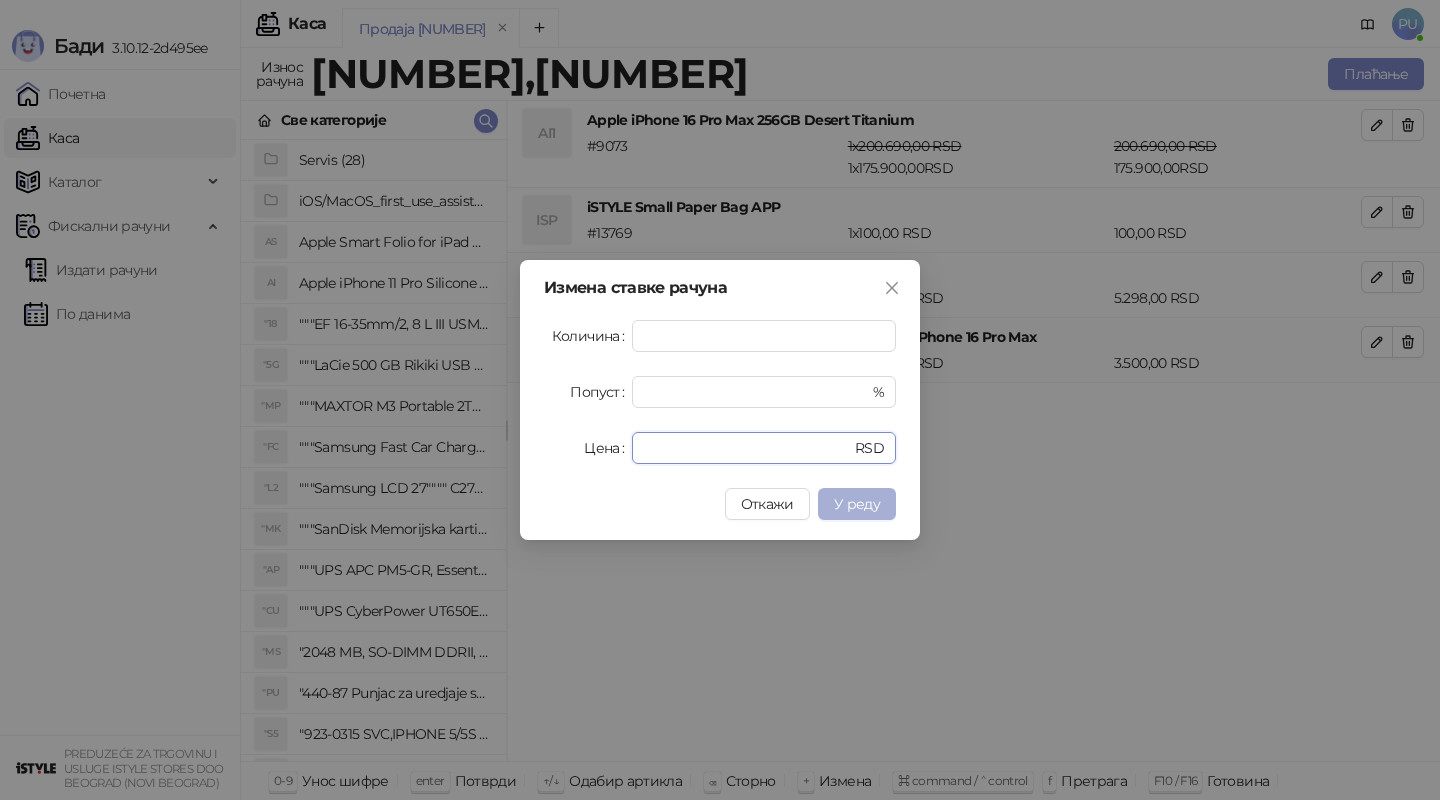 type on "*" 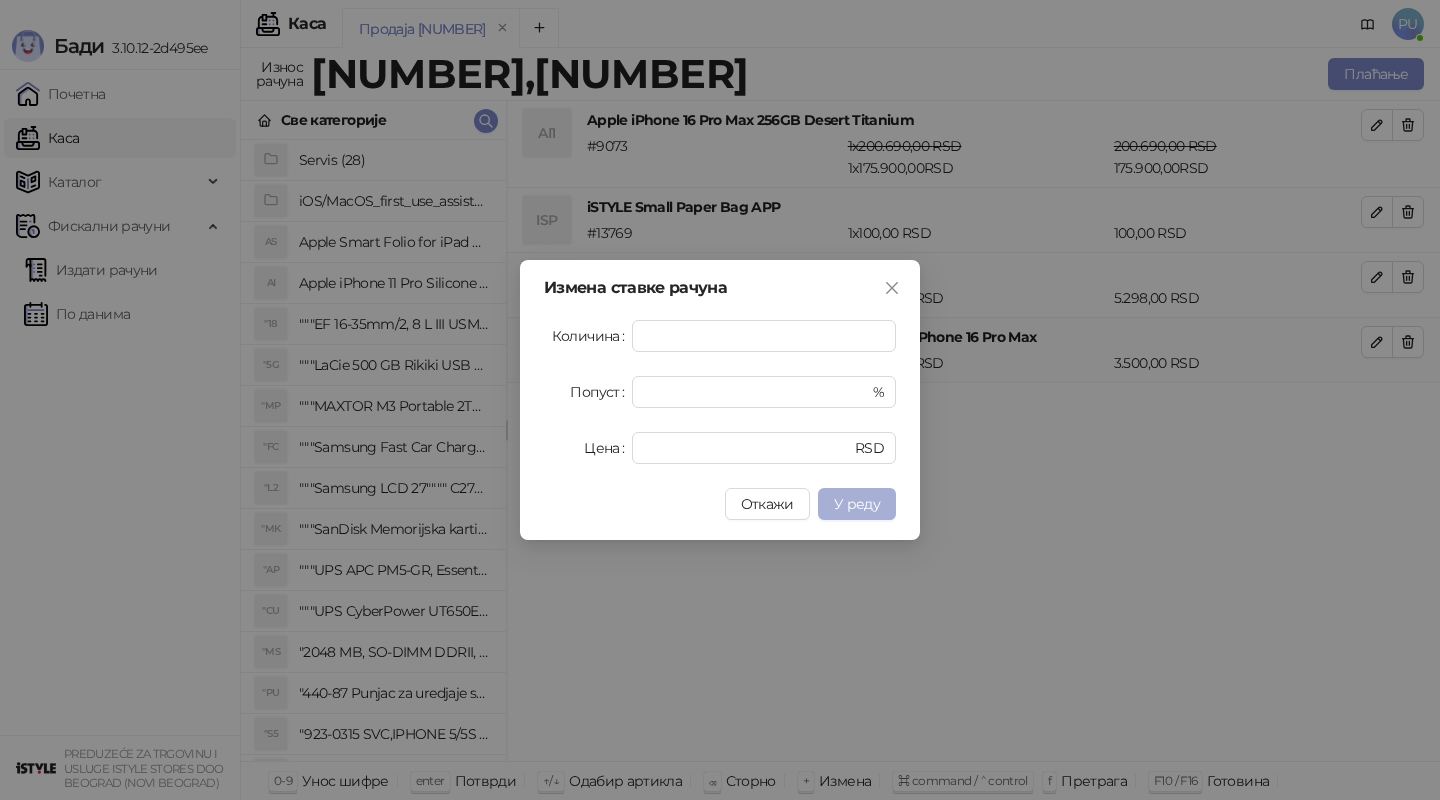 click on "У реду" at bounding box center [857, 504] 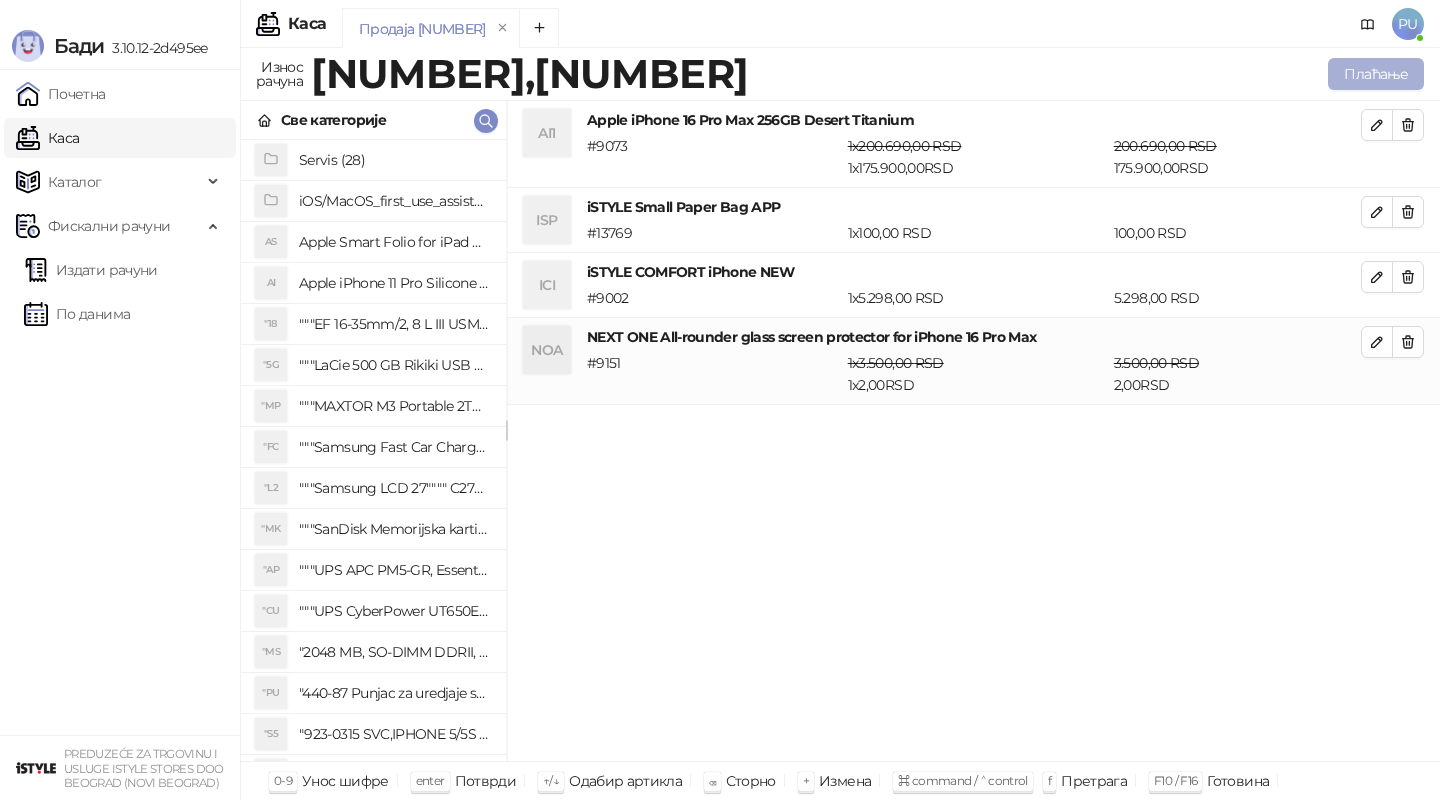 click on "Плаћање" at bounding box center (1376, 74) 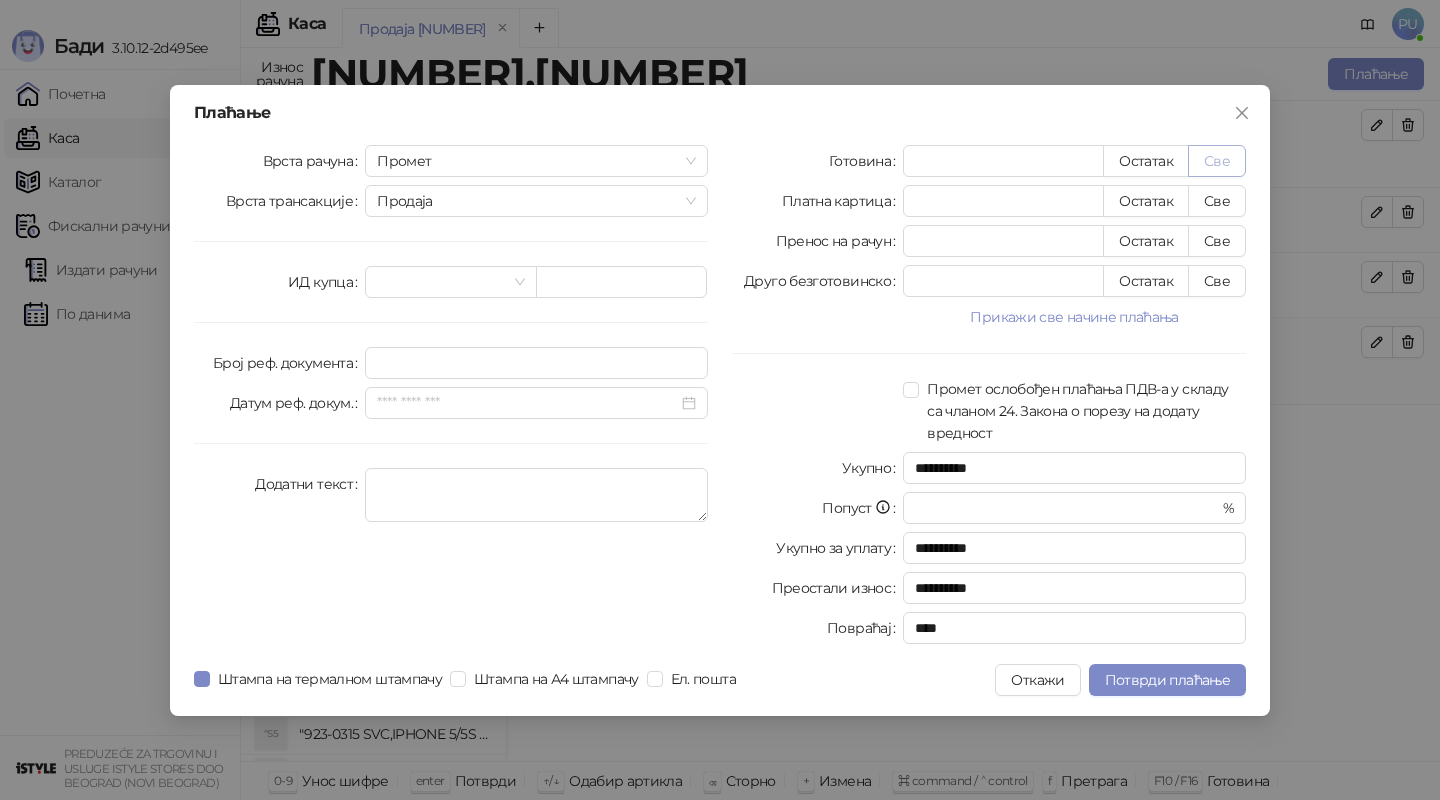 click on "Све" at bounding box center (1217, 161) 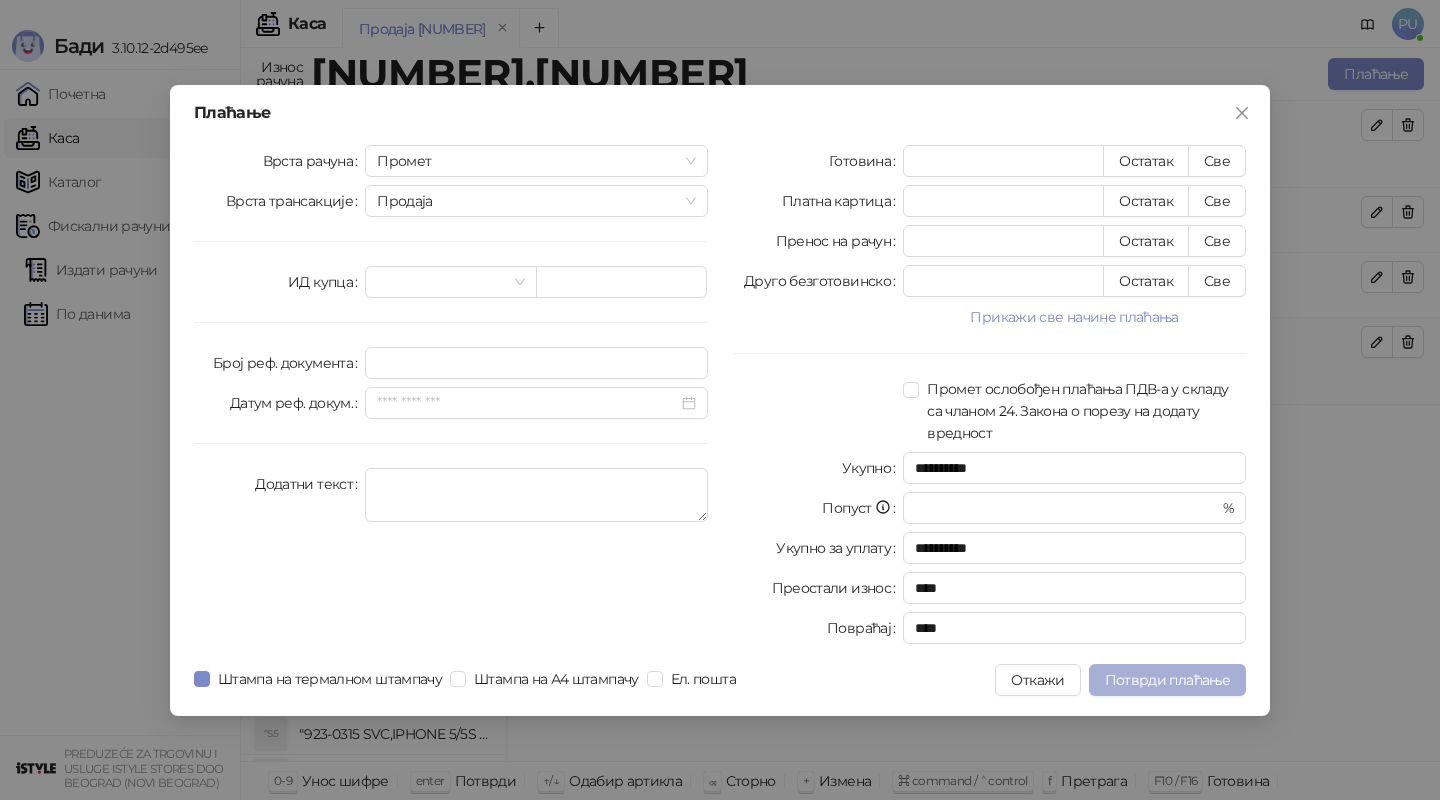 click on "Потврди плаћање" at bounding box center (1167, 680) 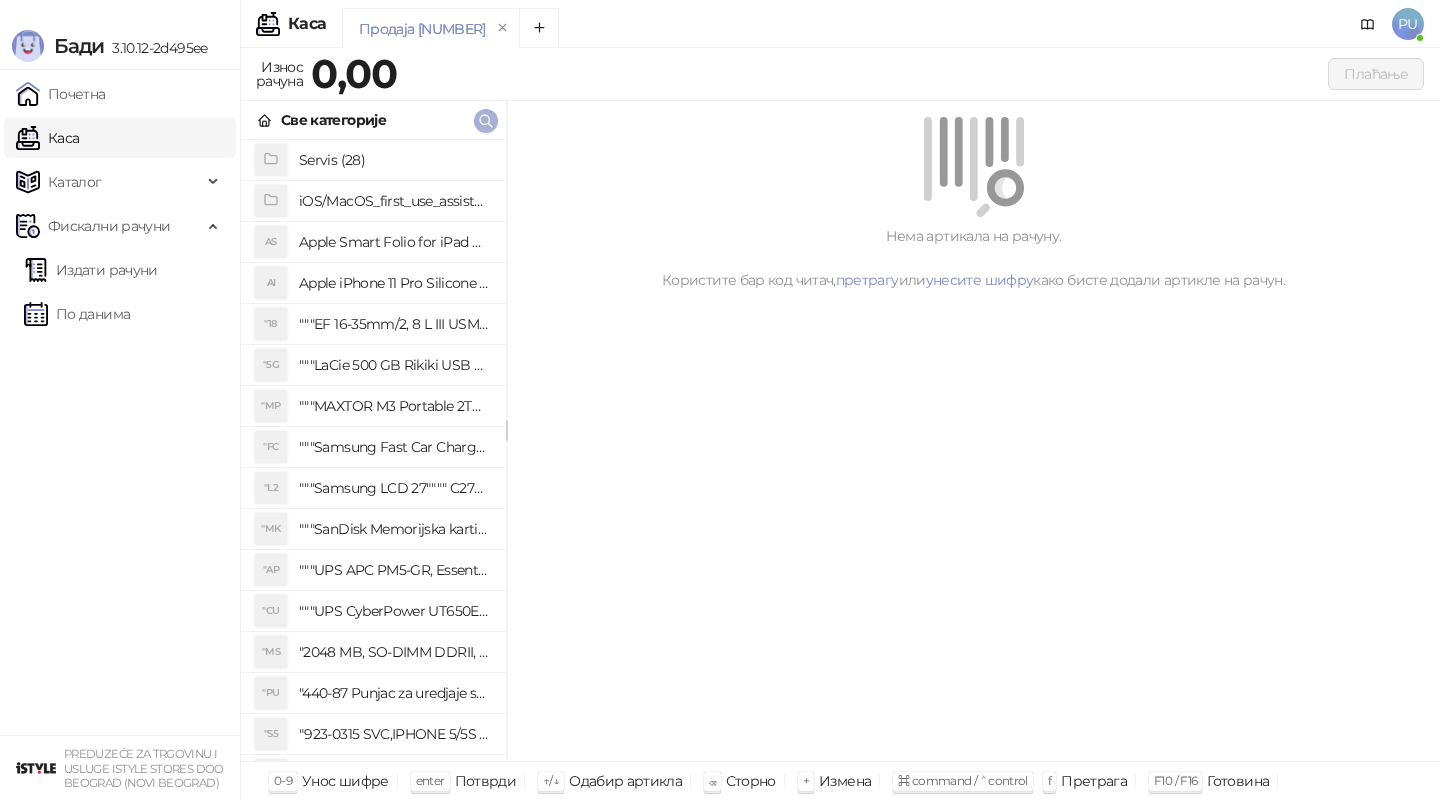 click 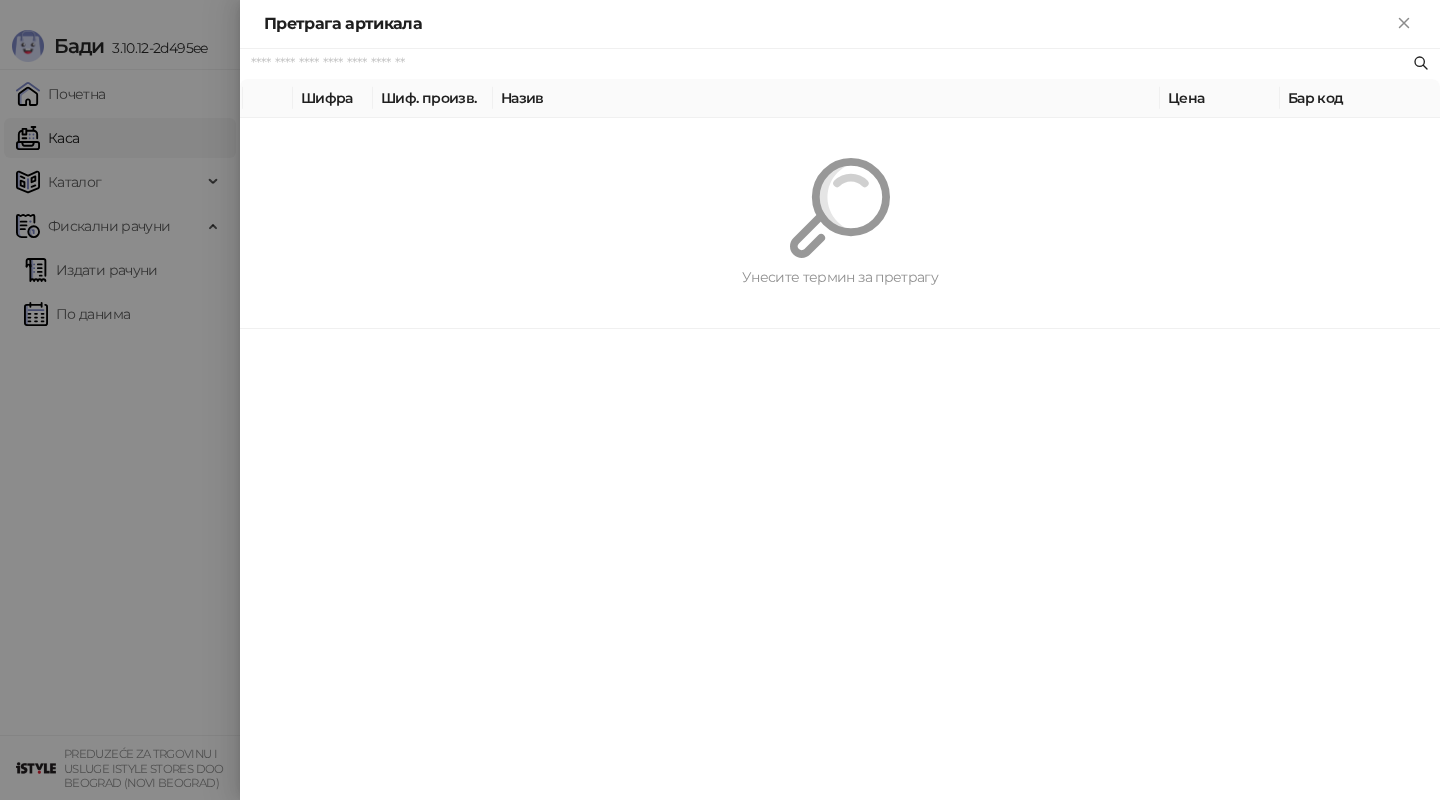 paste on "*********" 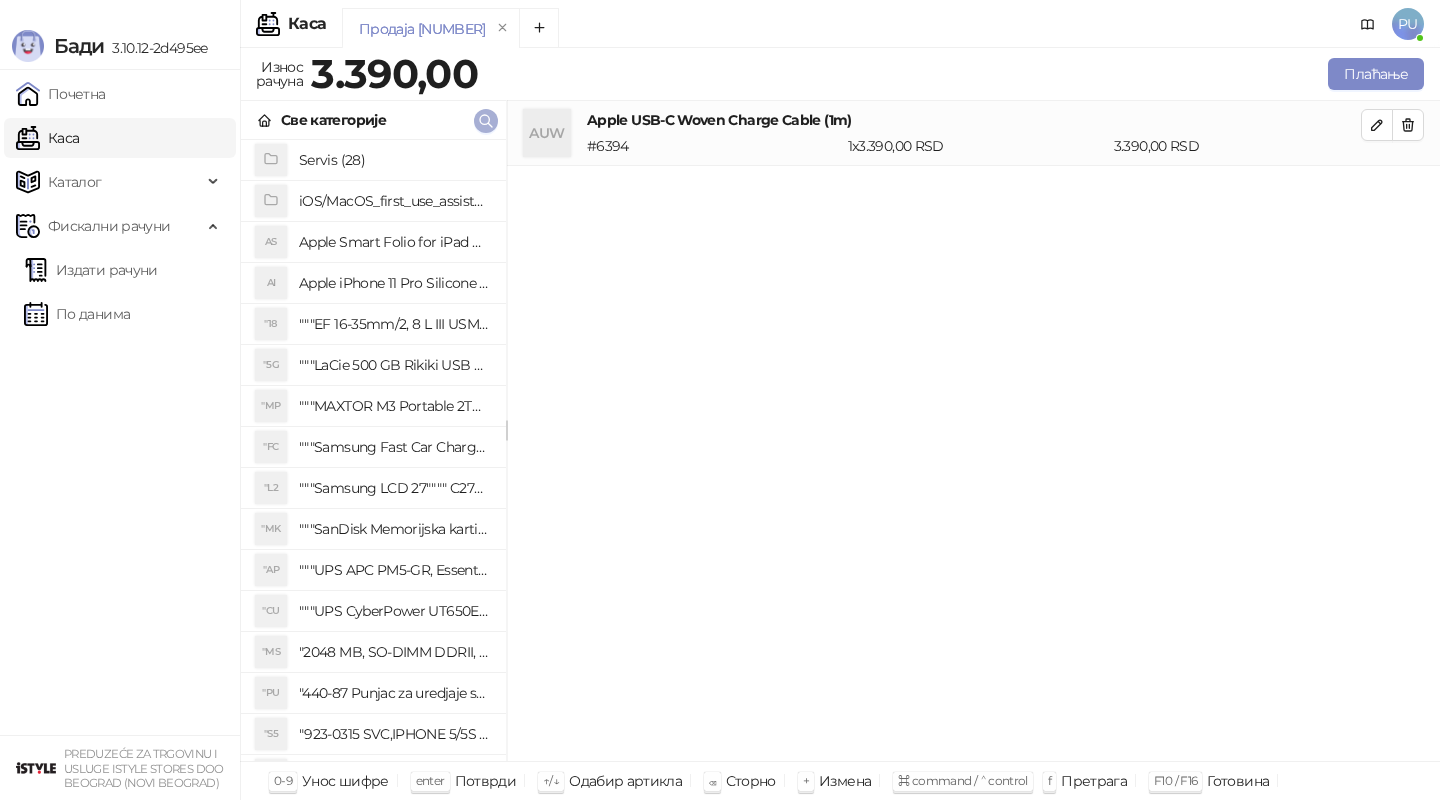 click at bounding box center [486, 121] 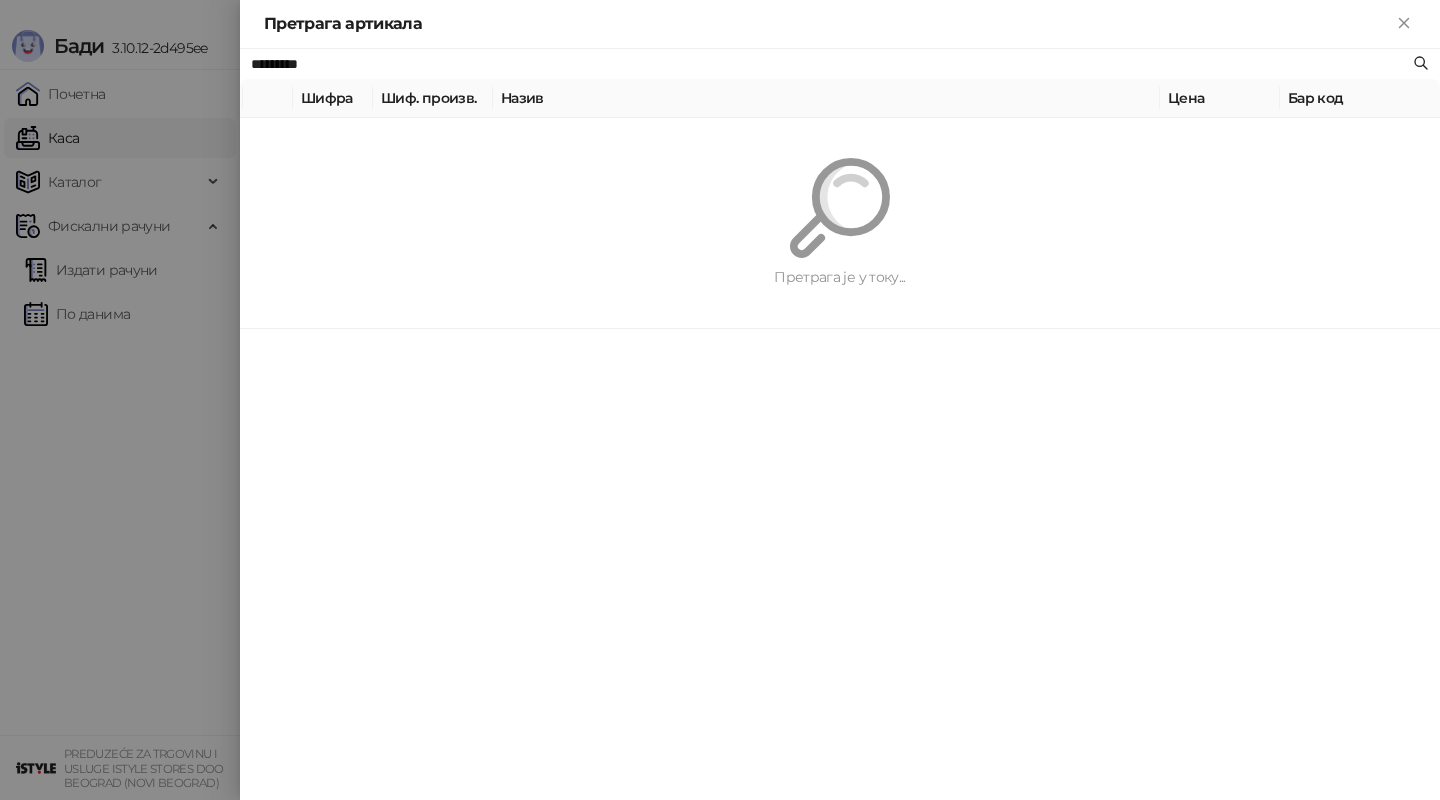 paste 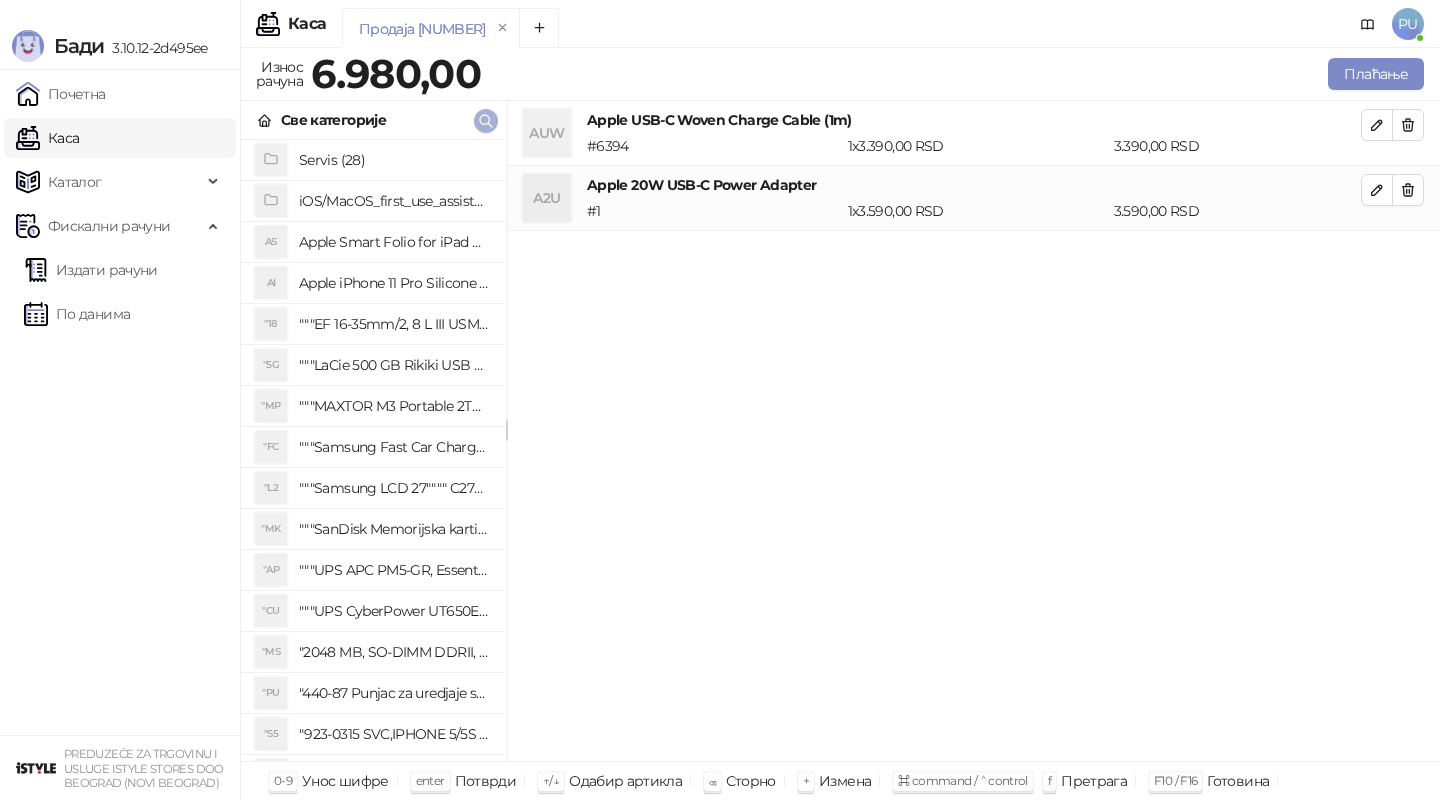 click 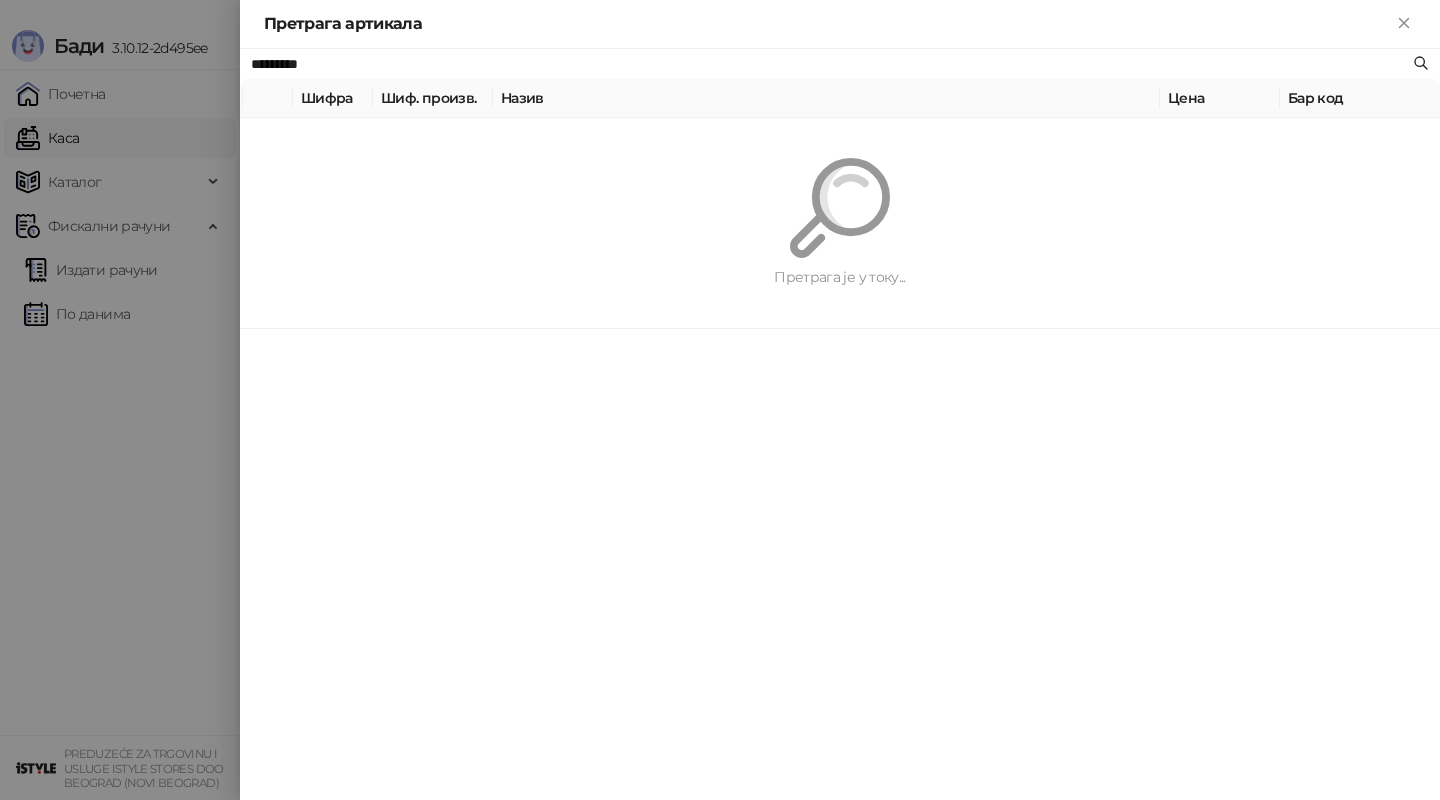 paste on "**********" 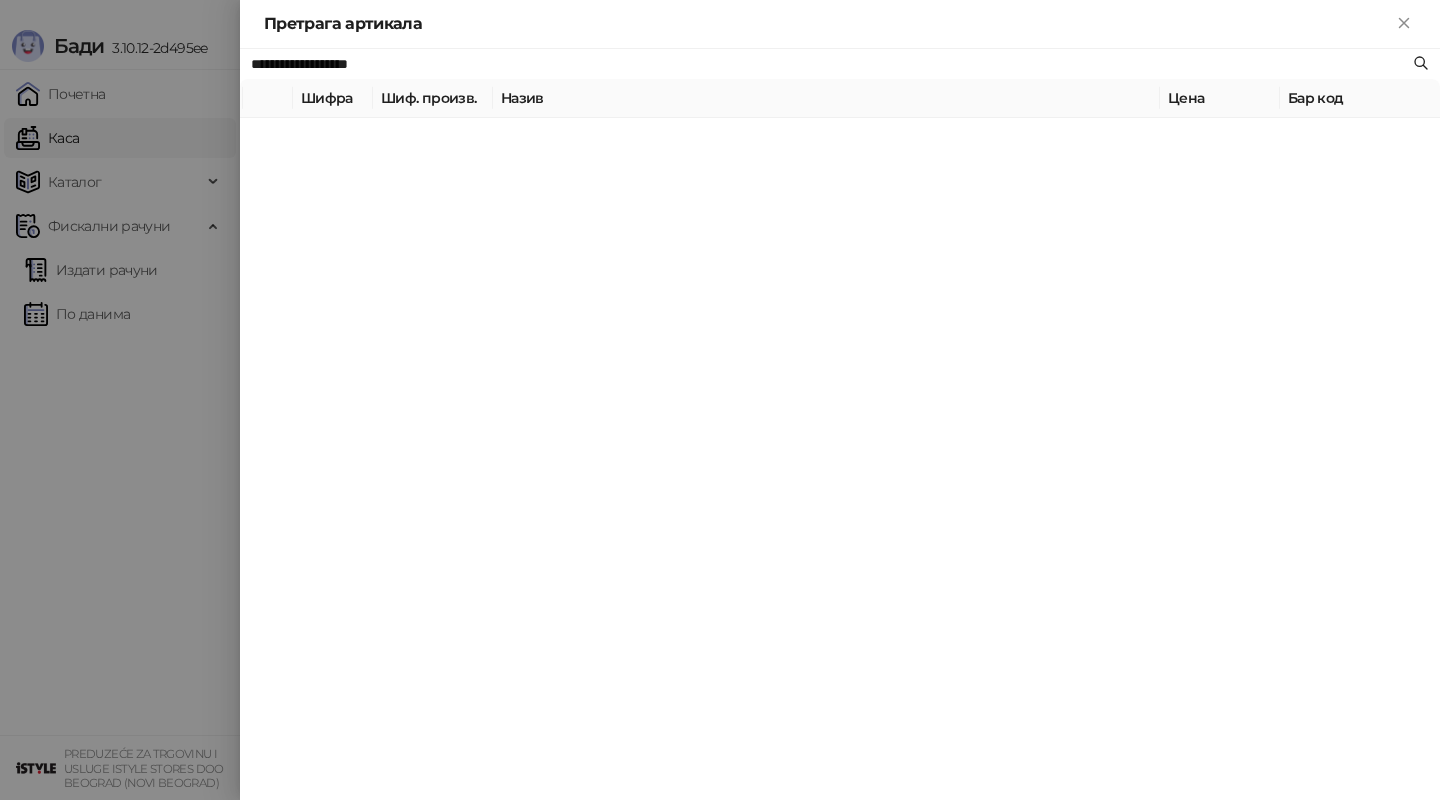 type on "**********" 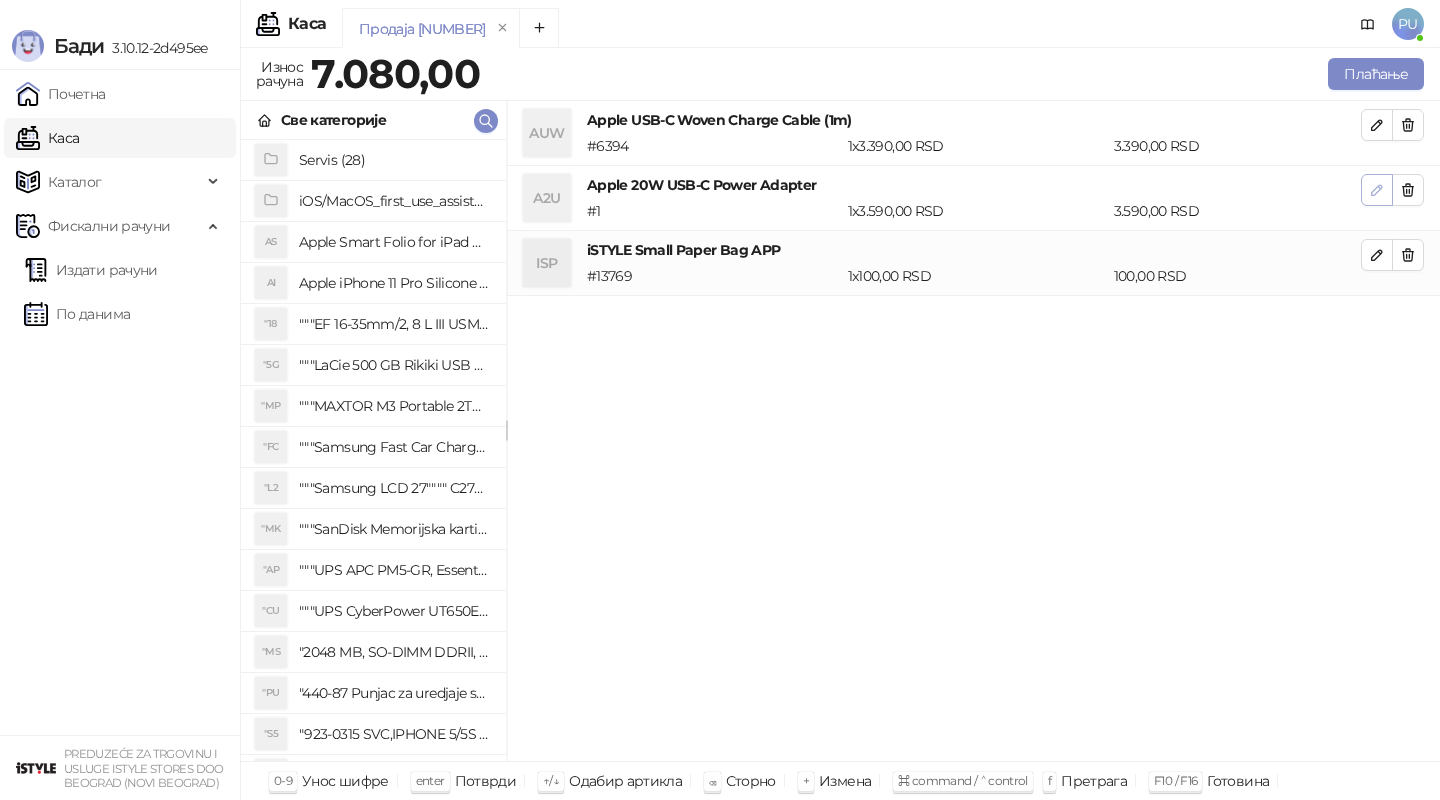 click 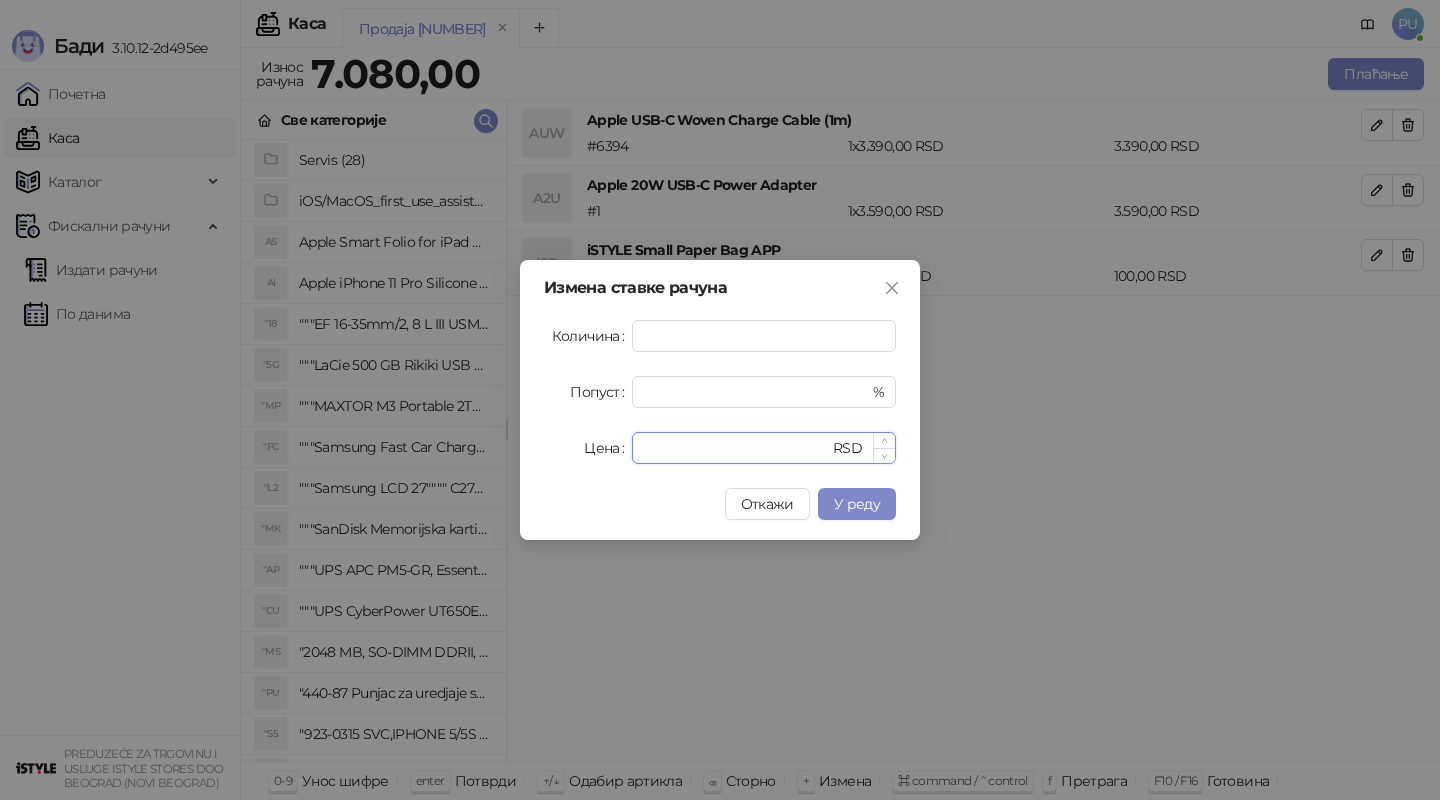 click on "****" at bounding box center [736, 448] 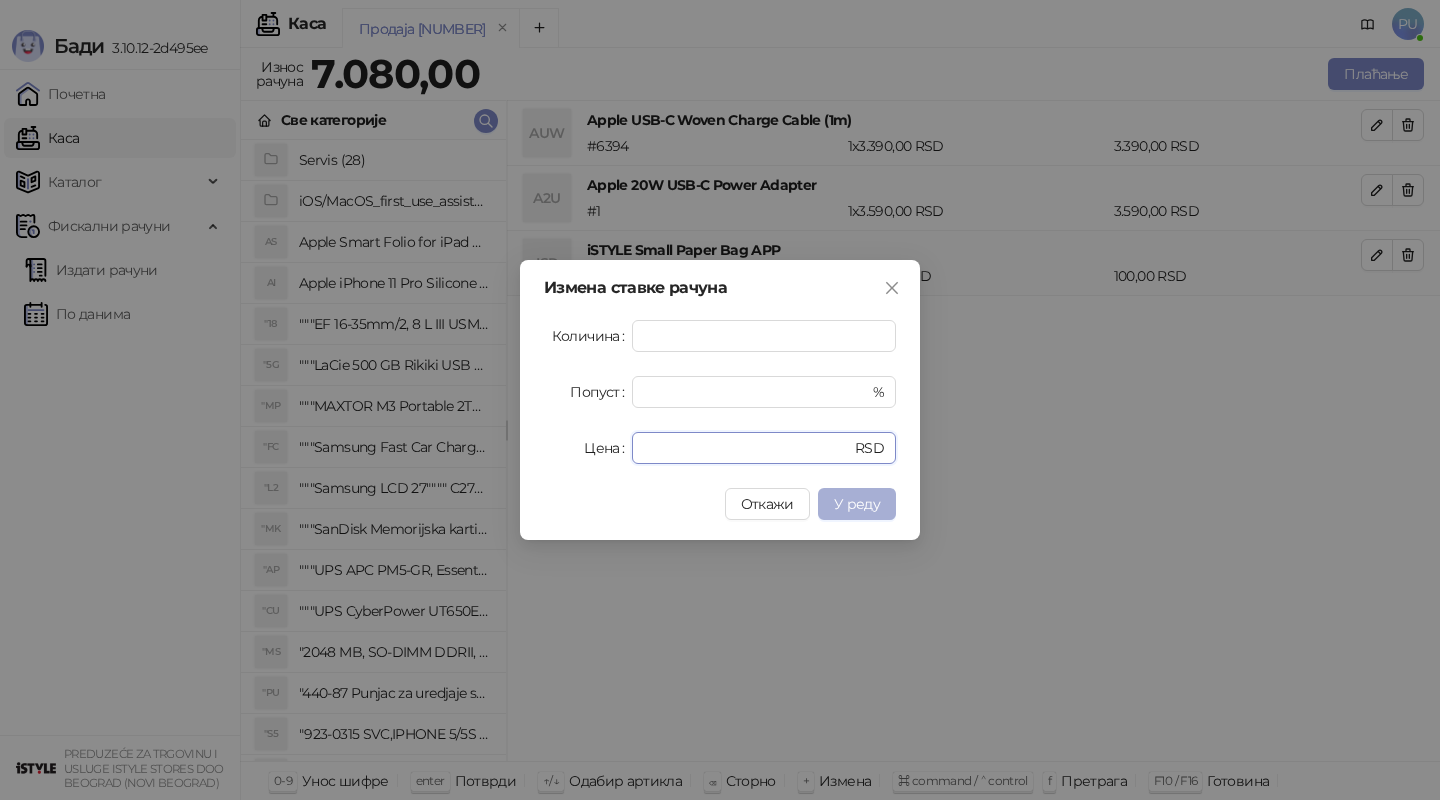 type on "****" 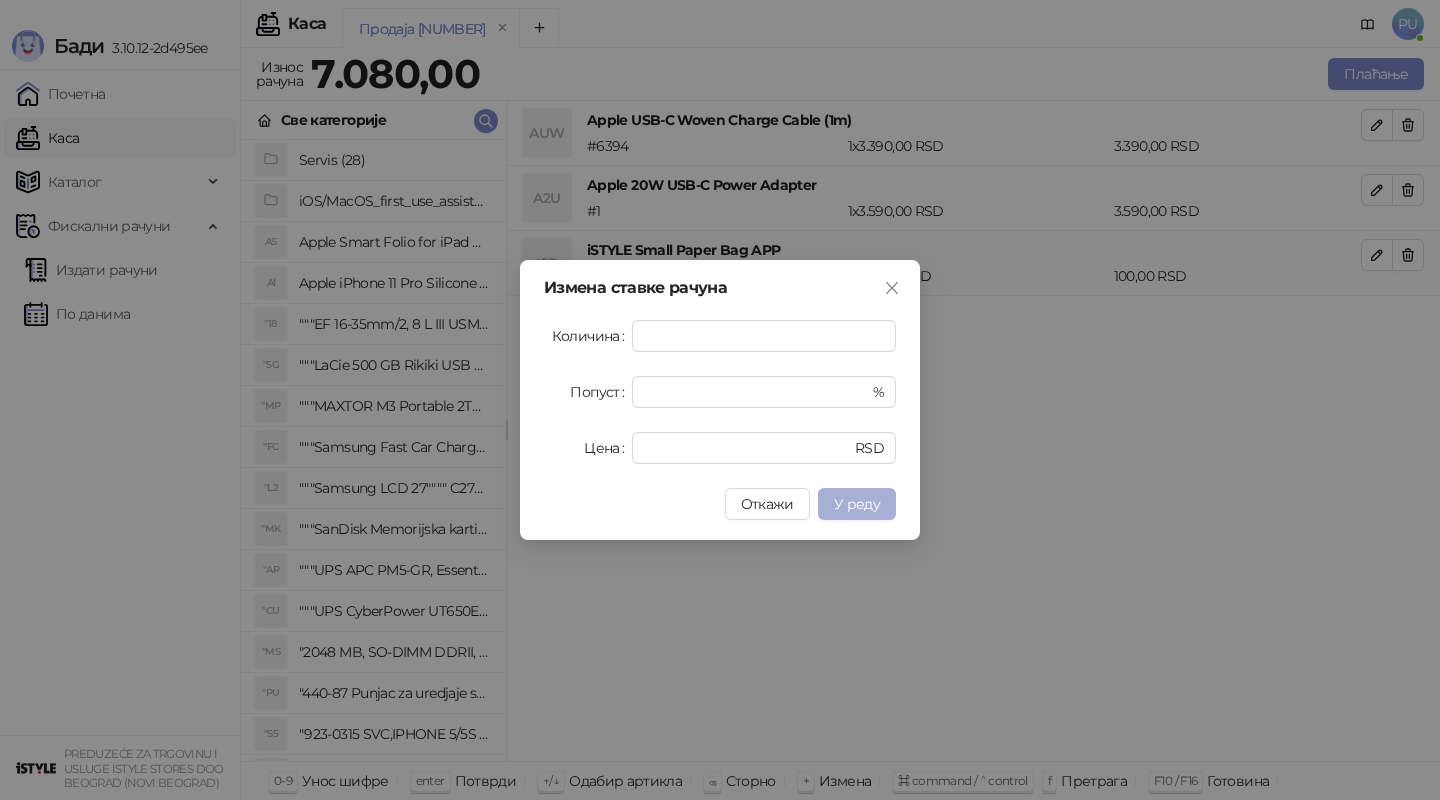 click on "У реду" at bounding box center [857, 504] 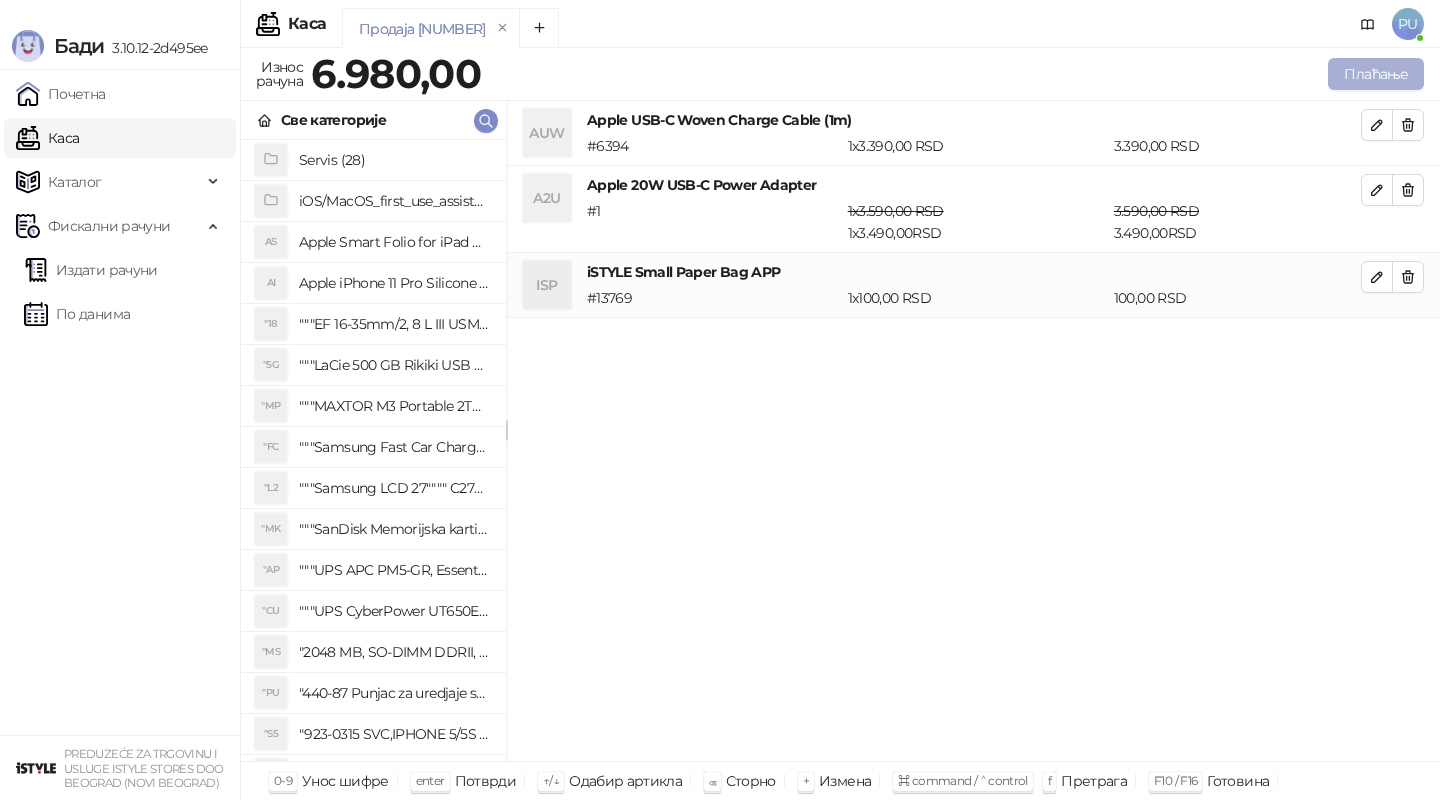 click on "Плаћање" at bounding box center (1376, 74) 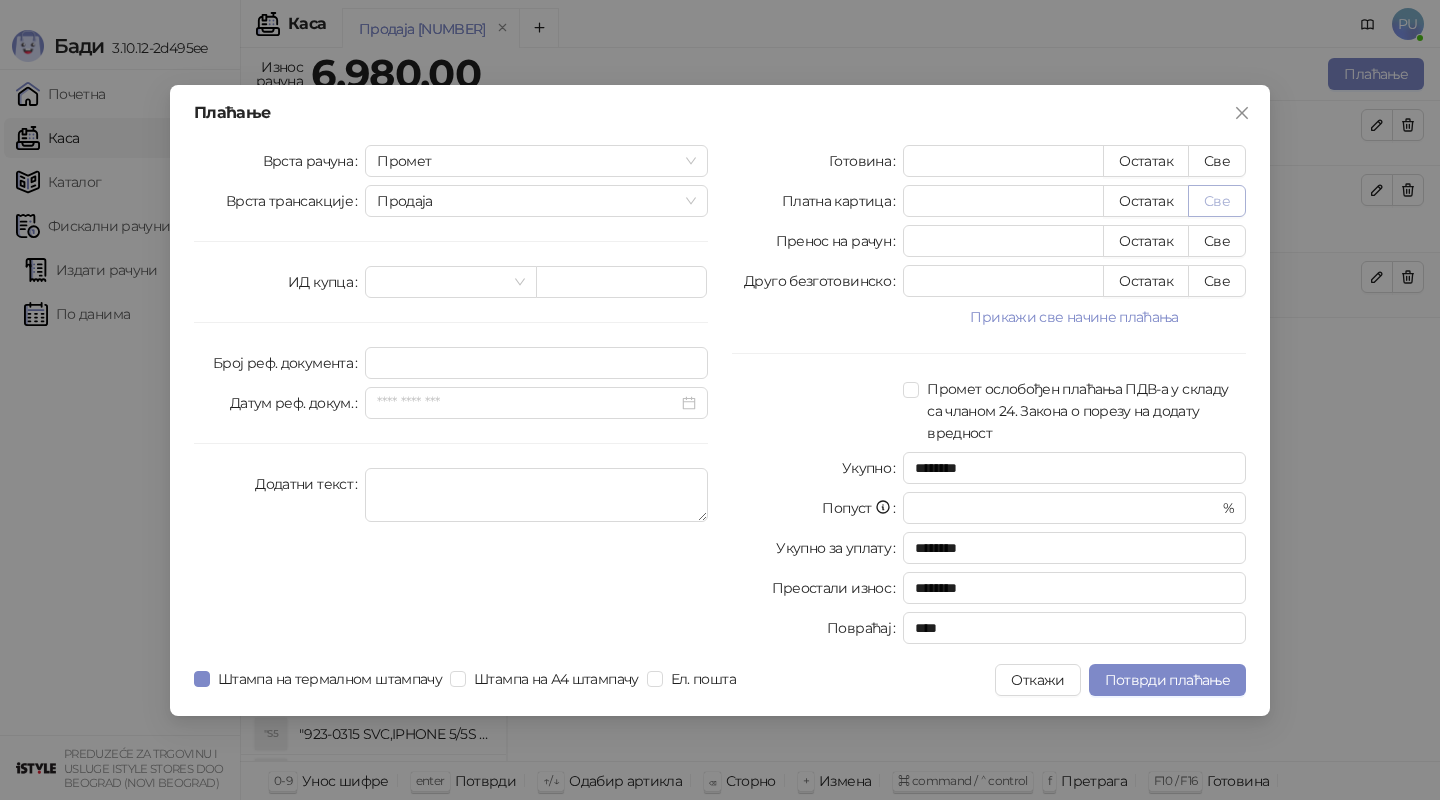 click on "Све" at bounding box center [1217, 201] 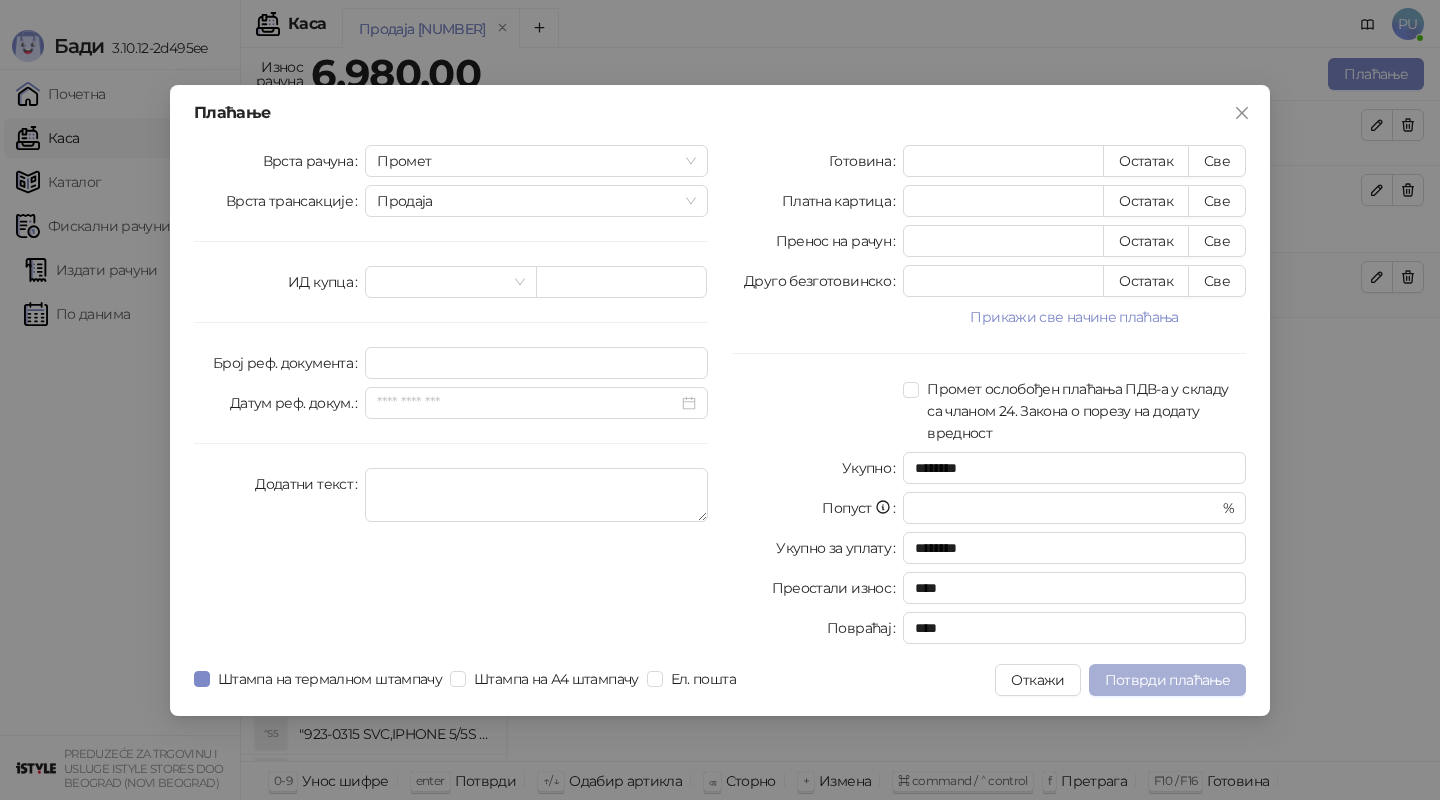 click on "Потврди плаћање" at bounding box center [1167, 680] 